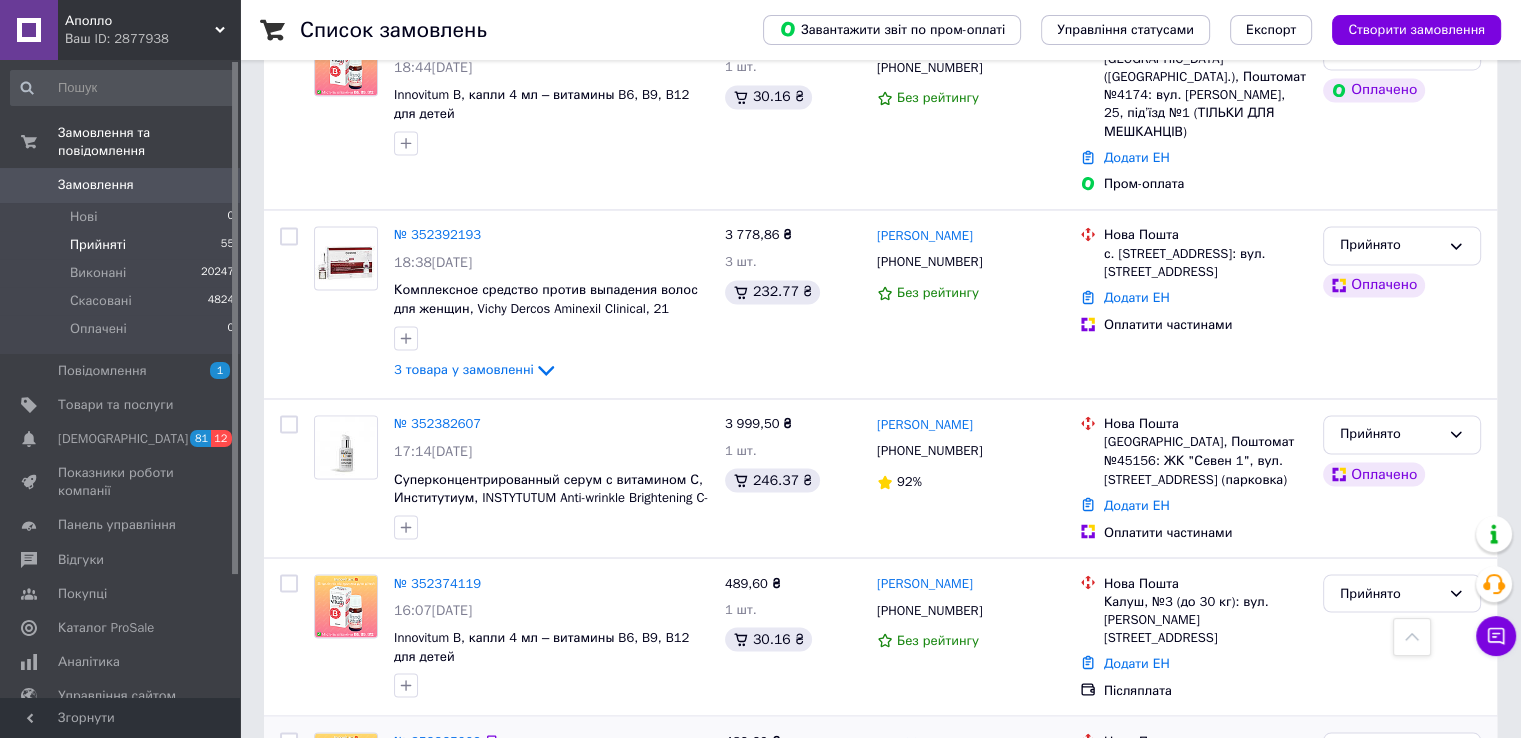 scroll, scrollTop: 3300, scrollLeft: 0, axis: vertical 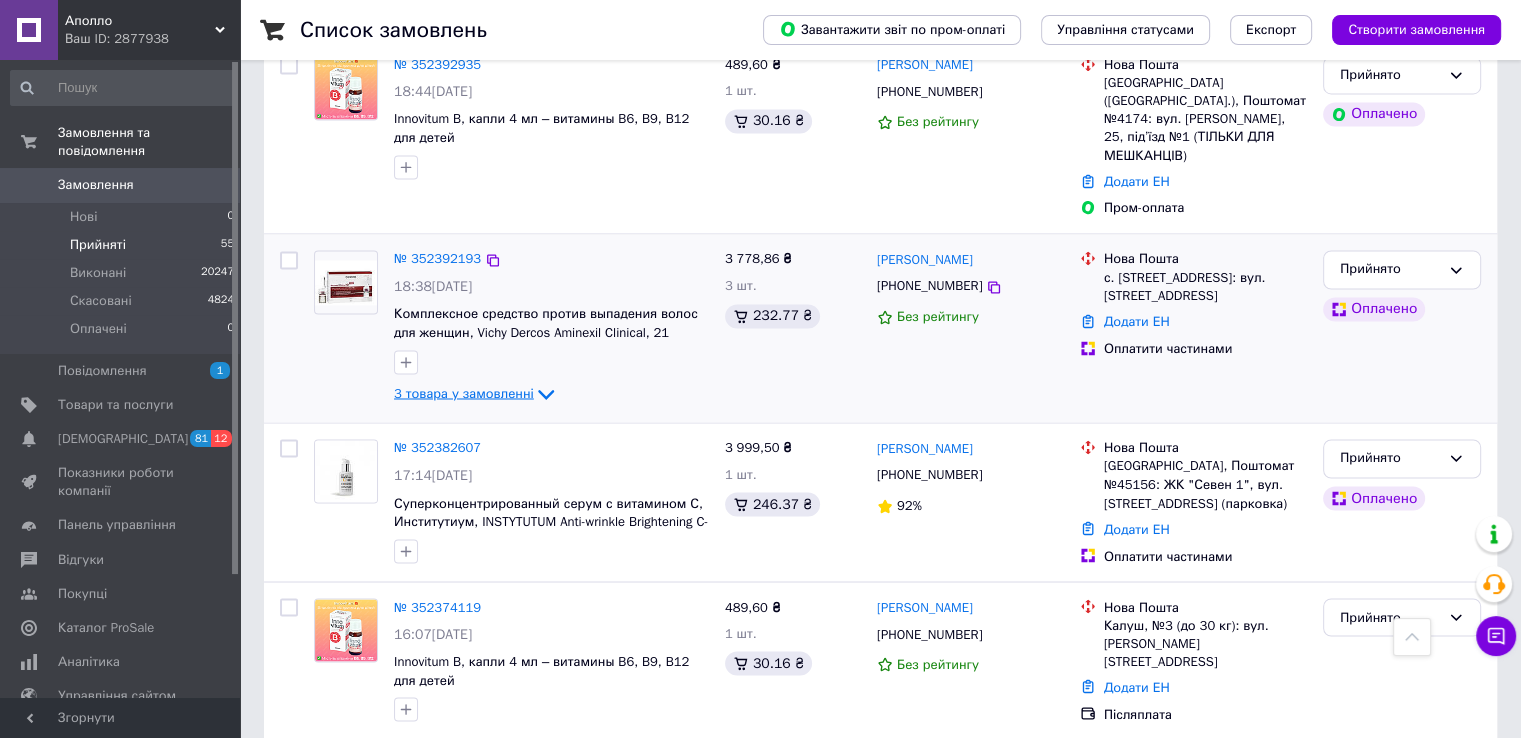 click on "3 товара у замовленні" at bounding box center [464, 393] 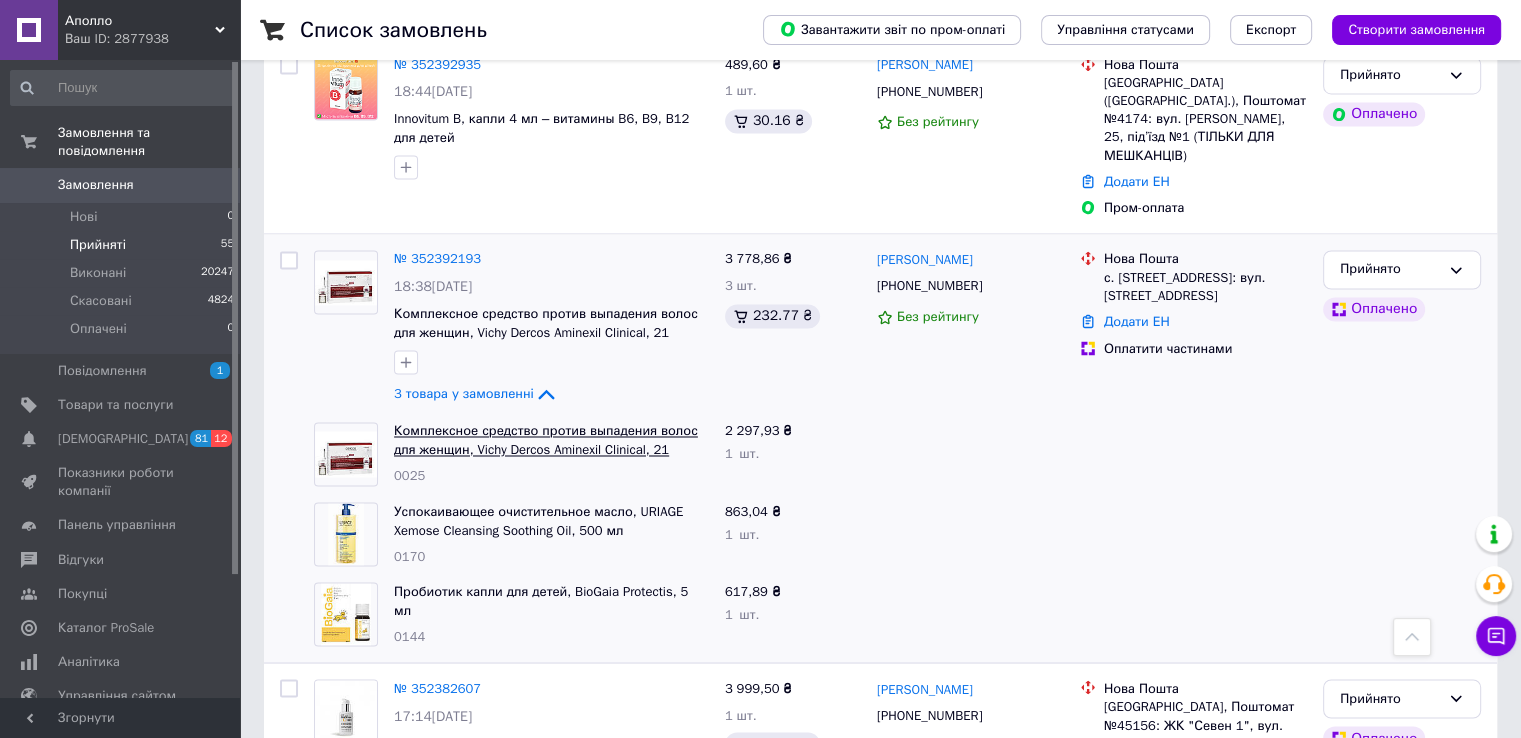 scroll, scrollTop: 2900, scrollLeft: 0, axis: vertical 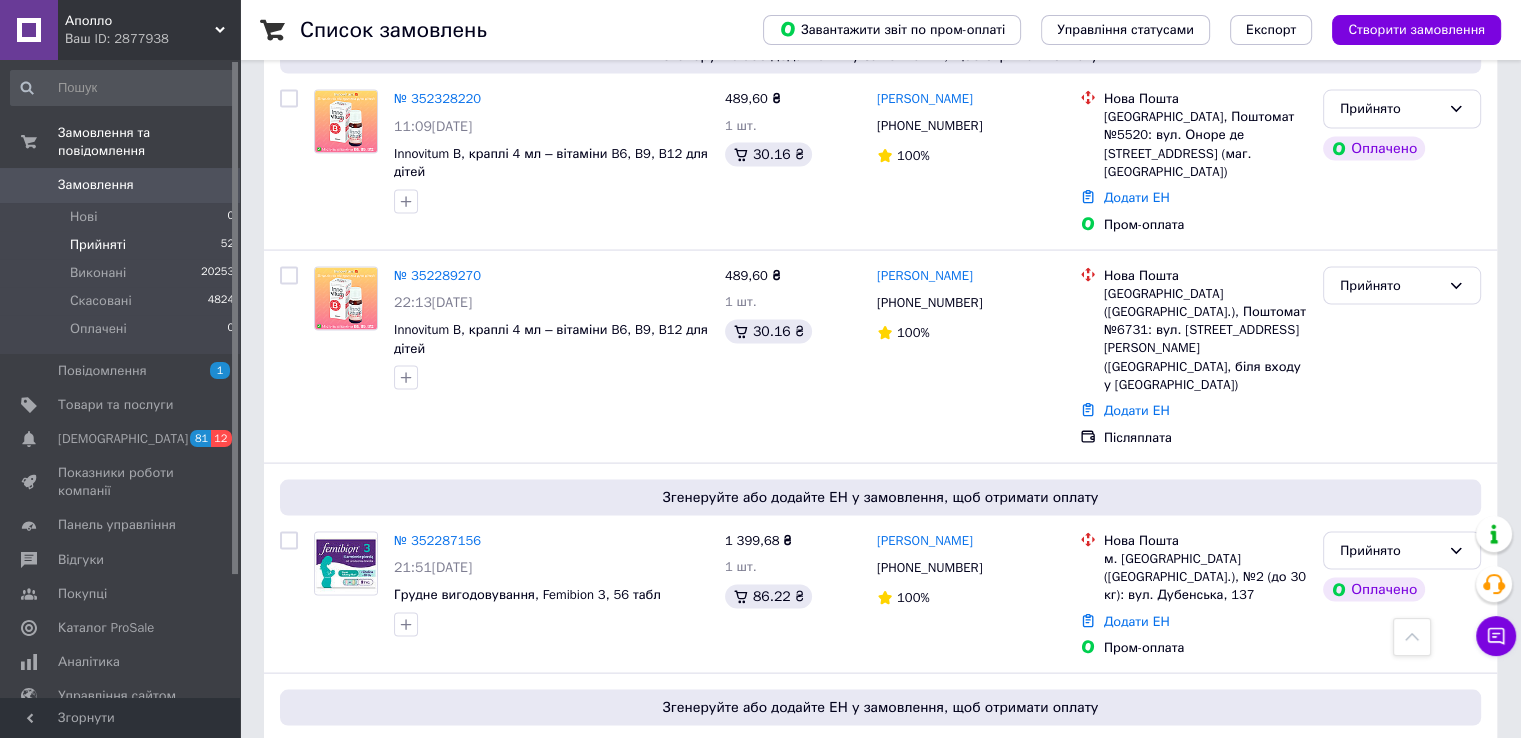 click on "Список замовлень   Завантажити звіт по пром-оплаті Управління статусами Експорт Створити замовлення 1 Фільтри Збережені фільтри: Не обрано Статус: Прийнято Cкинути все Зберегти фільтр Замовлення Cума Покупець Доставка та оплата Статус № 352554409 07:40, 14.07.2025 Дезодорант-антиперспірант, тривалої дії, кульковий, Biotrade Odorex Deo antiperspirant roll-on, 2*40 мл 884,64 ₴ 1 шт. 105.45 ₴ Наталія Лисяна +380974361057 Без рейтингу Нова Пошта с. Онопріївка, Мобільне відділення №1 (до 30 кг): вул. Центральна, 193а (СА6356СА) Додати ЕН Післяплата Прийнято № 352542599 23:26, 13.07.2025 Комплекс, ARTHRON Complex, 90 шт 1 049,54 ₴ 1 шт. 98%" at bounding box center (880, 1233) 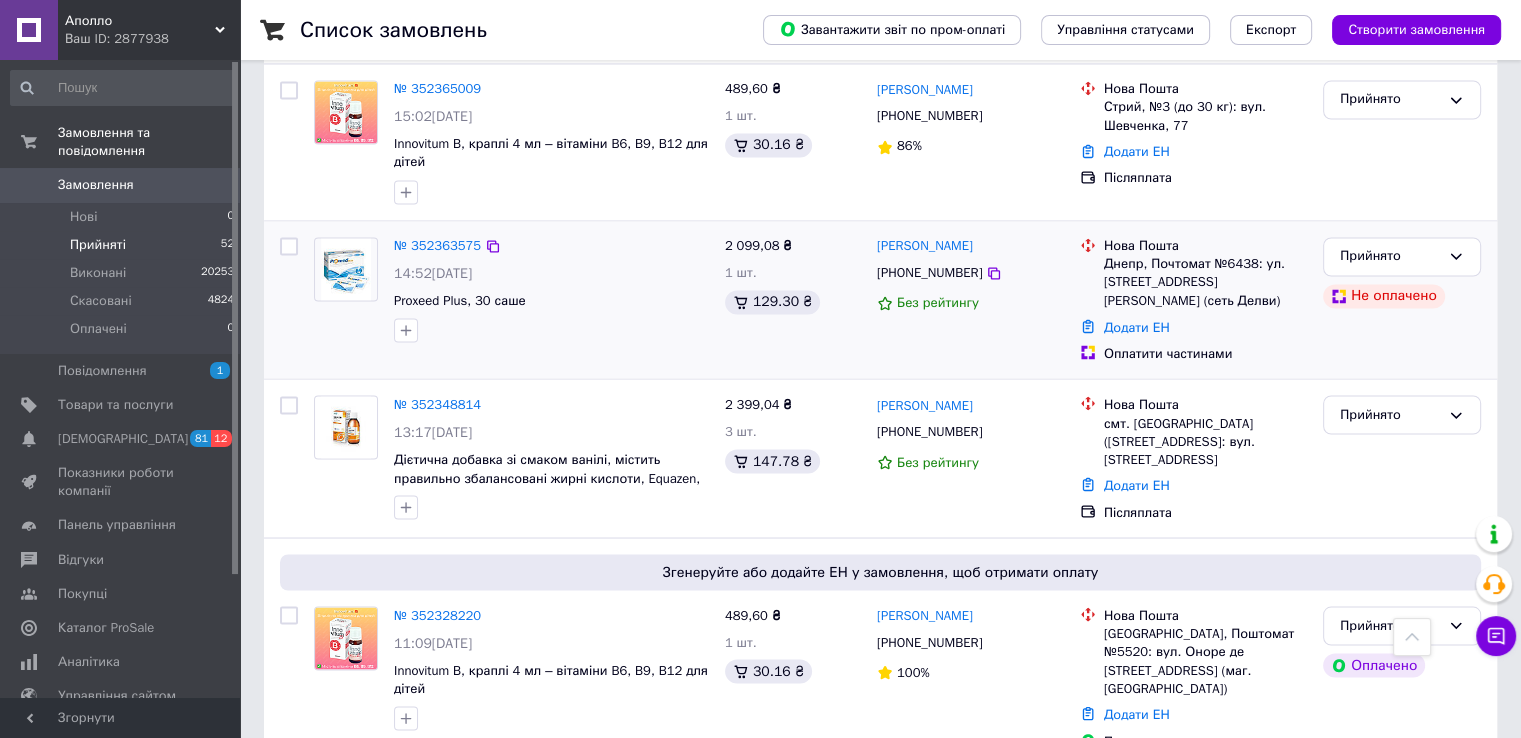 scroll, scrollTop: 3500, scrollLeft: 0, axis: vertical 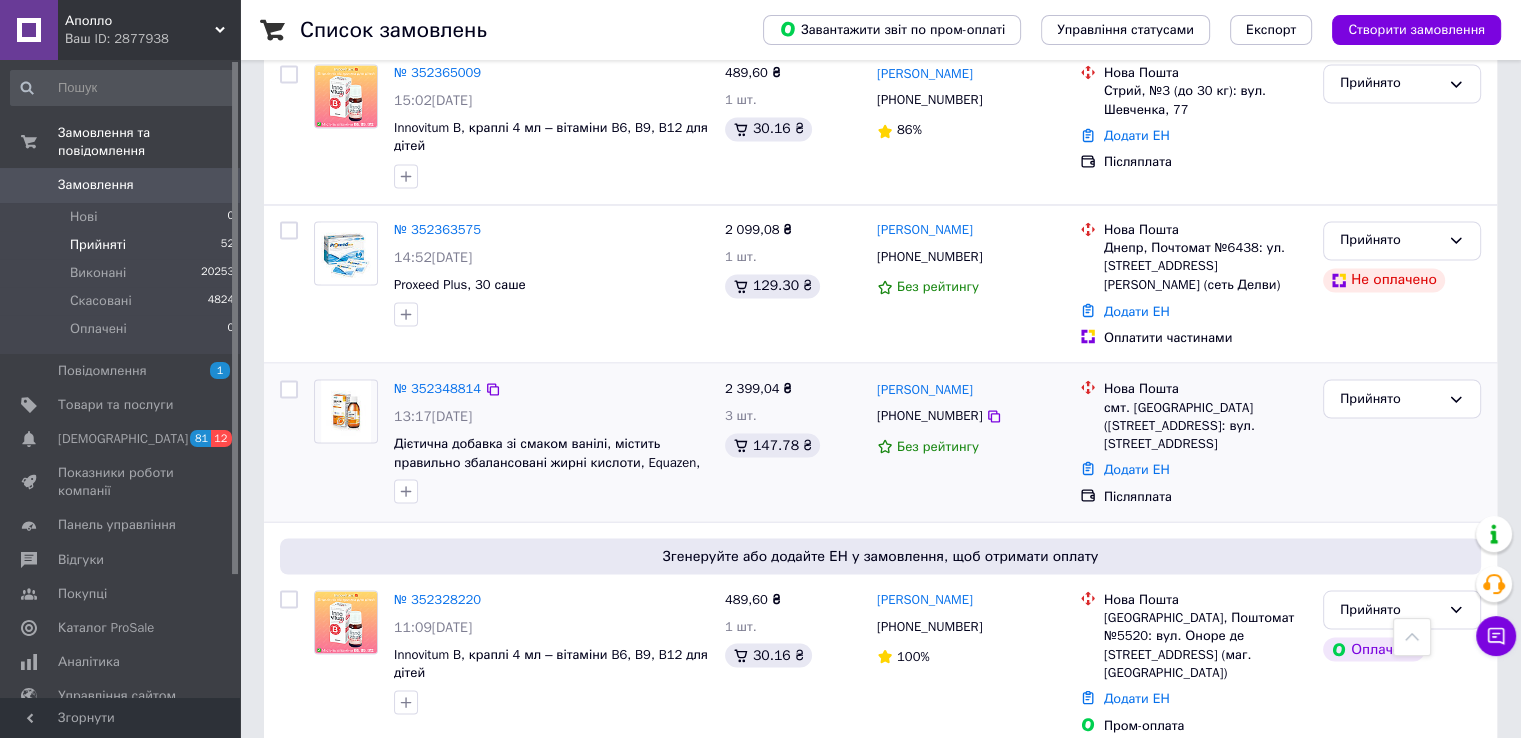 click on "№ 352348814 13:17, 12.07.2025 Дієтична добавка зі смаком ванілі, містить правильно збалансовані жирні кислоти, Equazen, 200 мл 2 399,04 ₴ 3 шт. 147.78 ₴ Олена Вігура +380930008564 Без рейтингу Нова Пошта смт. Луків (Волинська обл., Ковельський р-н.), №1: вул. Ковельська, 4а Додати ЕН Післяплата Прийнято" at bounding box center (880, 442) 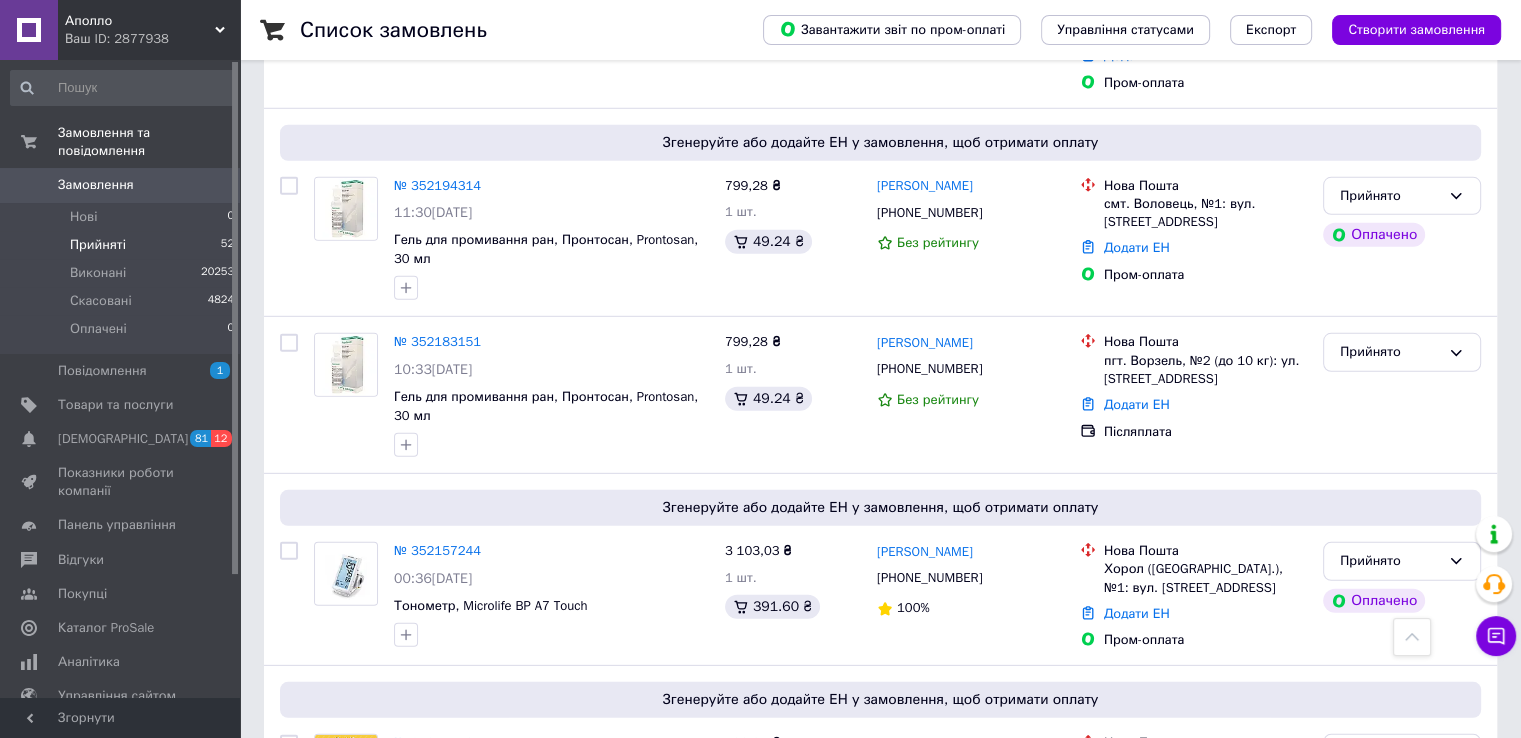 scroll, scrollTop: 6200, scrollLeft: 0, axis: vertical 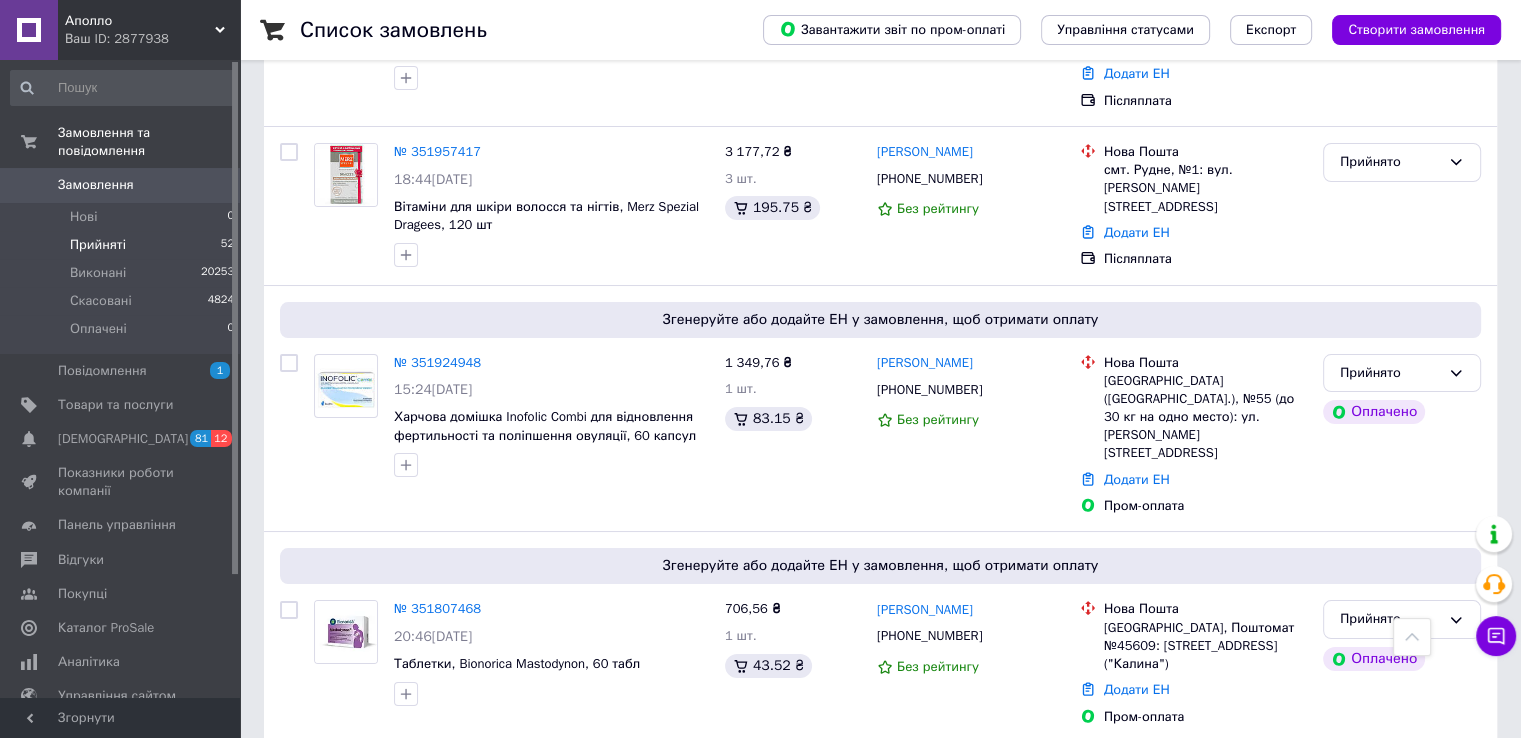 click on "Прийнято" at bounding box center [1402, 778] 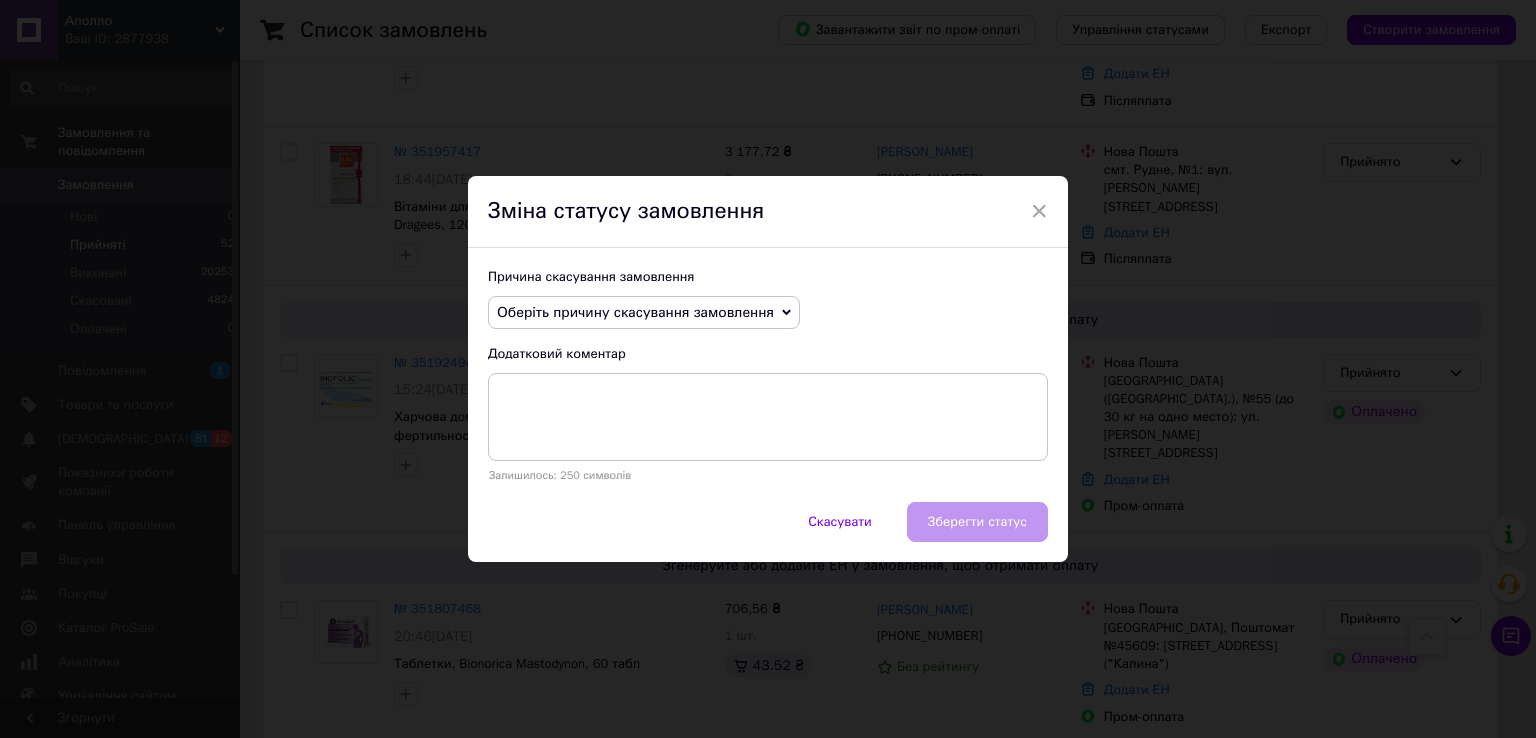 click on "Оберіть причину скасування замовлення" at bounding box center (635, 312) 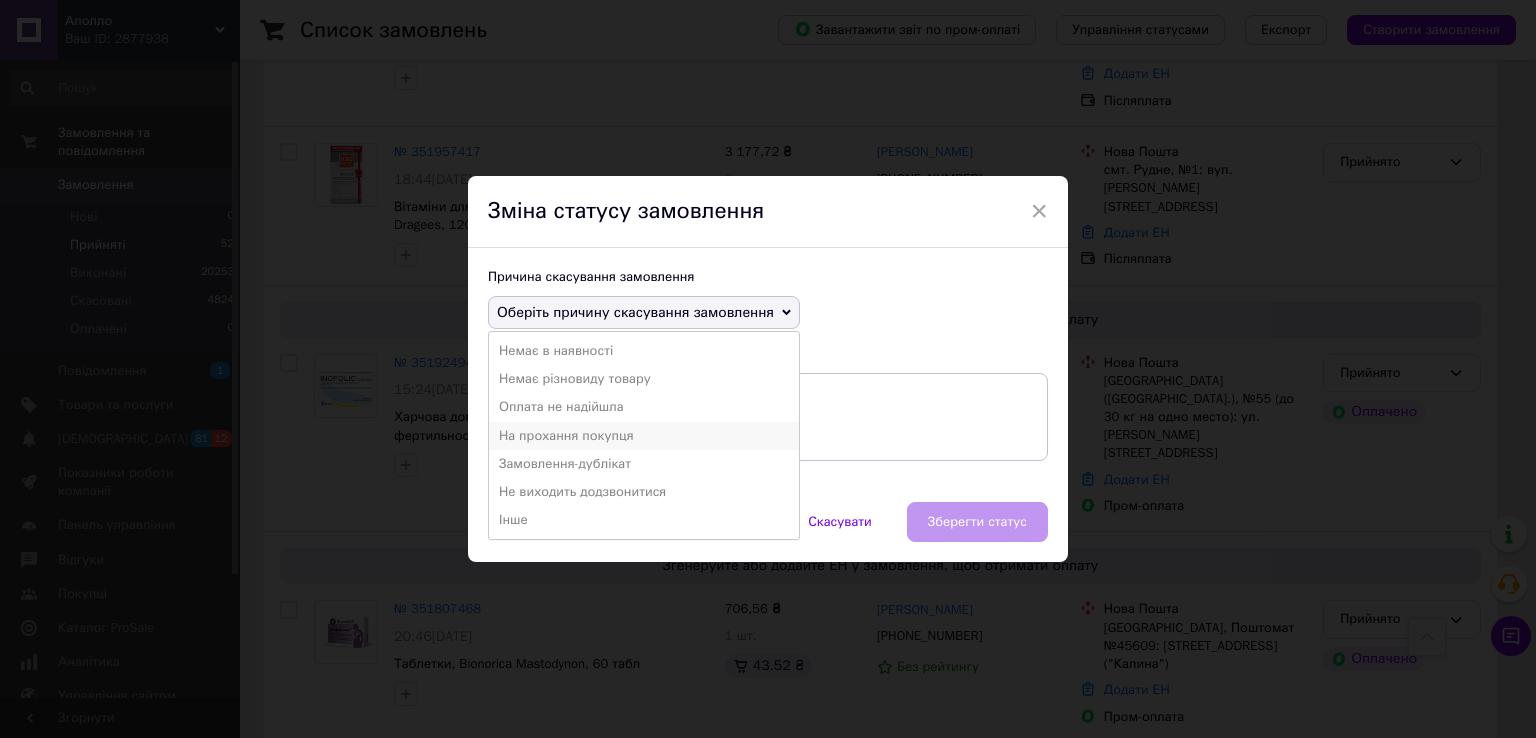 click on "На прохання покупця" at bounding box center [644, 436] 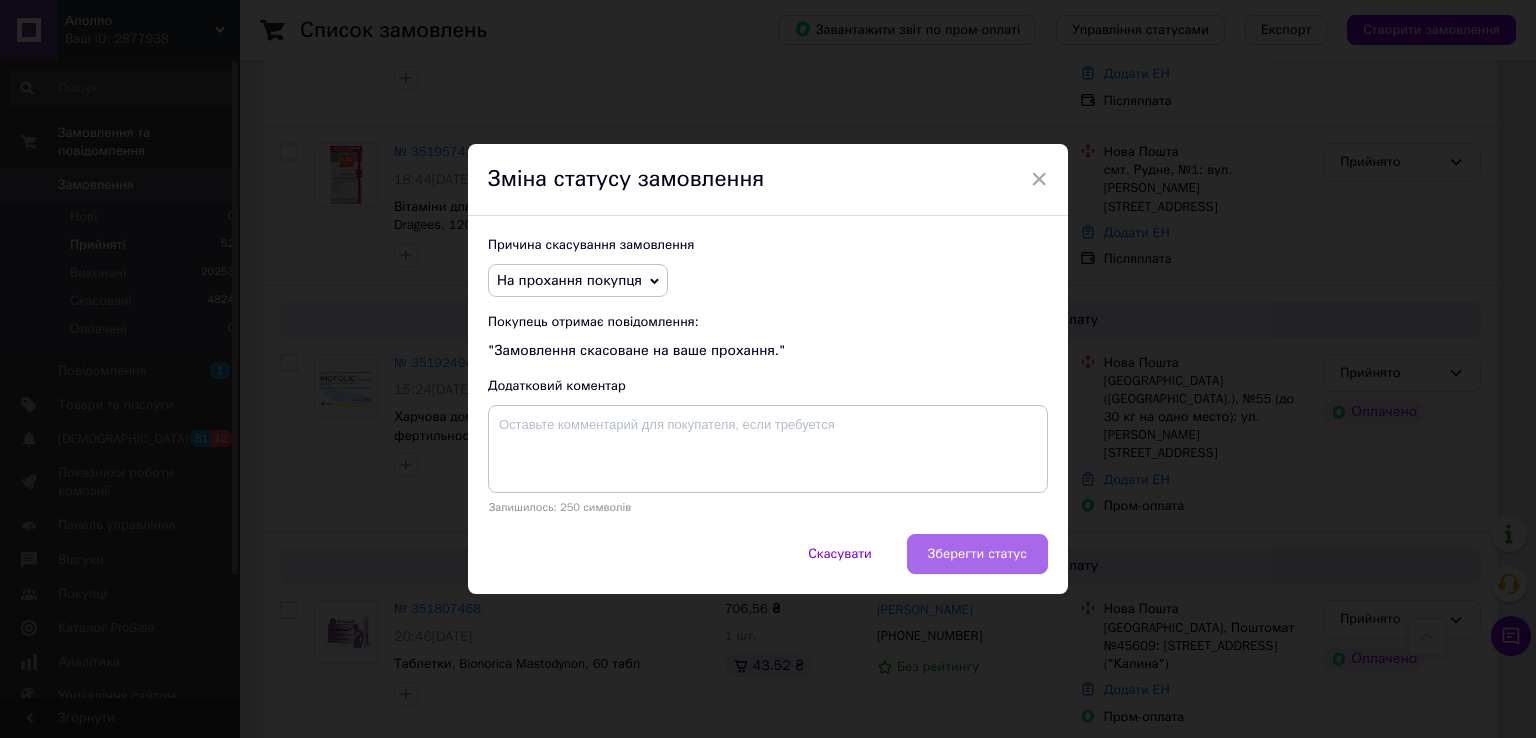 click on "Зберегти статус" at bounding box center [977, 554] 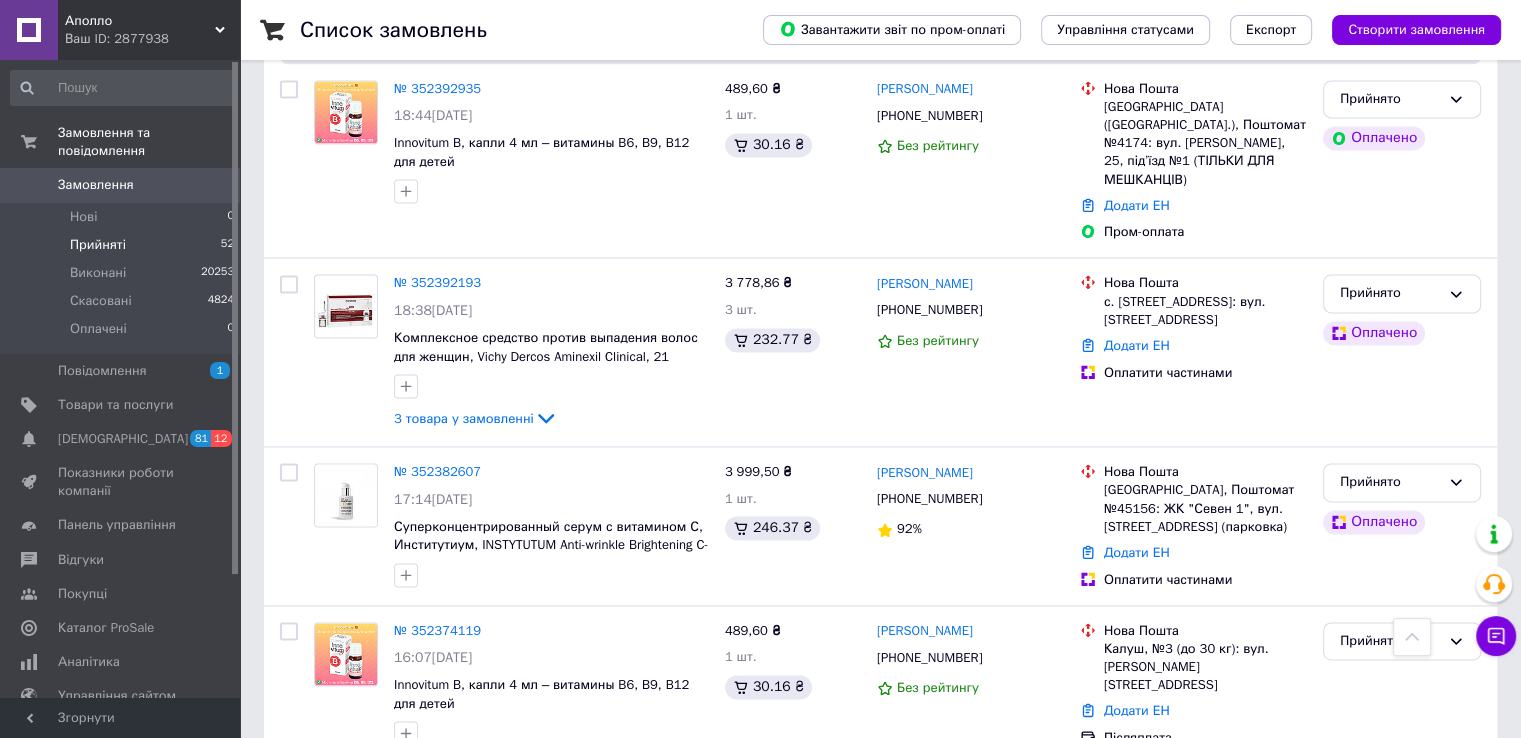 scroll, scrollTop: 2724, scrollLeft: 0, axis: vertical 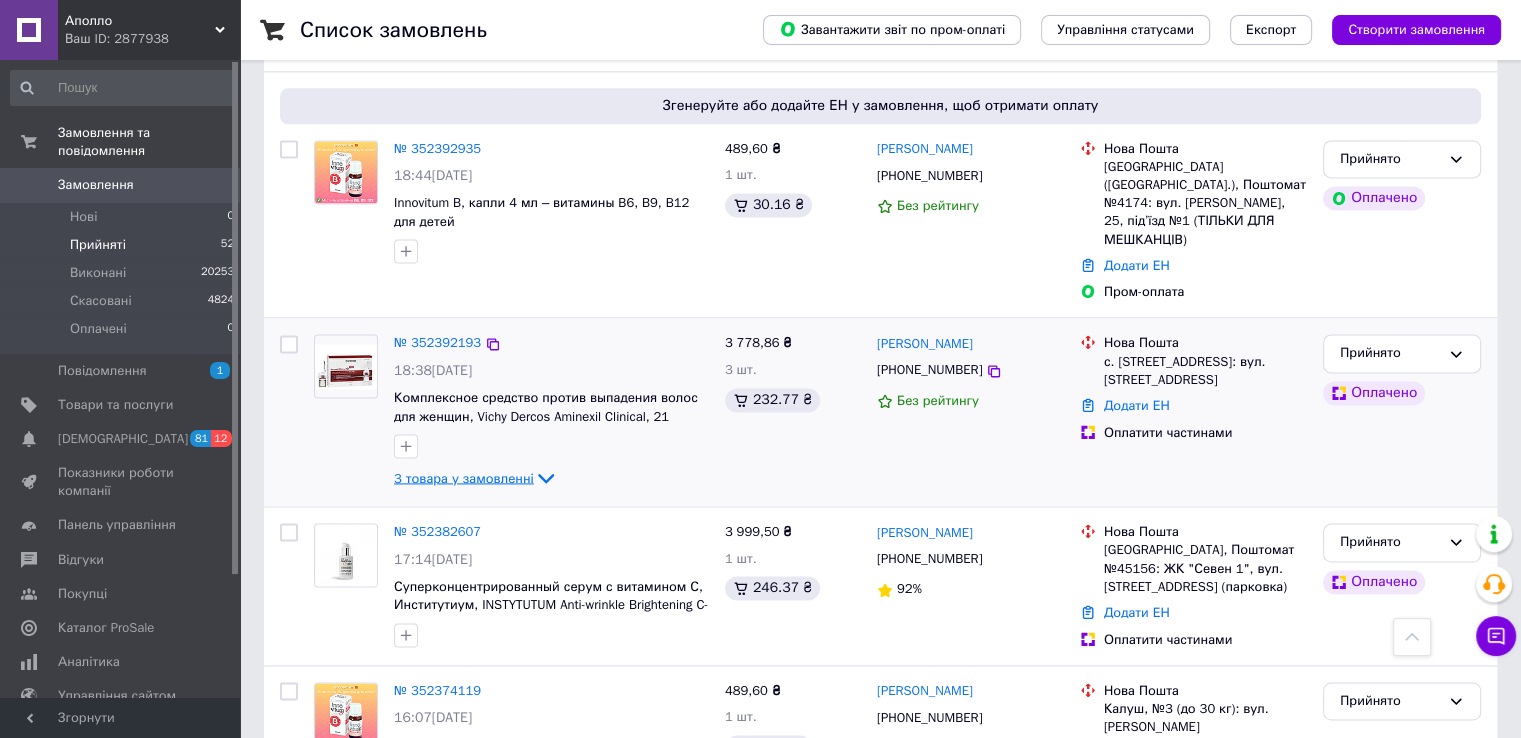 click on "3 товара у замовленні" at bounding box center (464, 477) 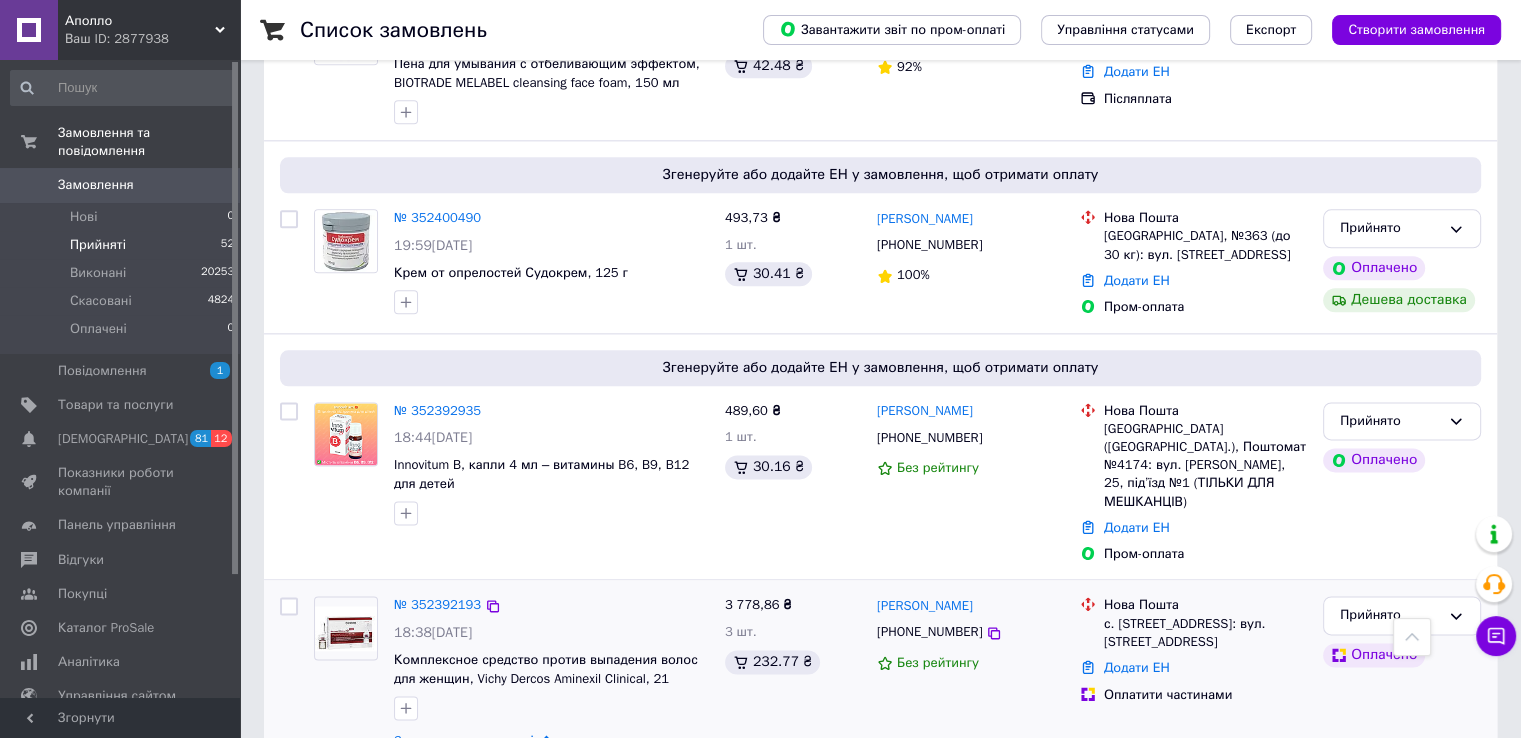 scroll, scrollTop: 2424, scrollLeft: 0, axis: vertical 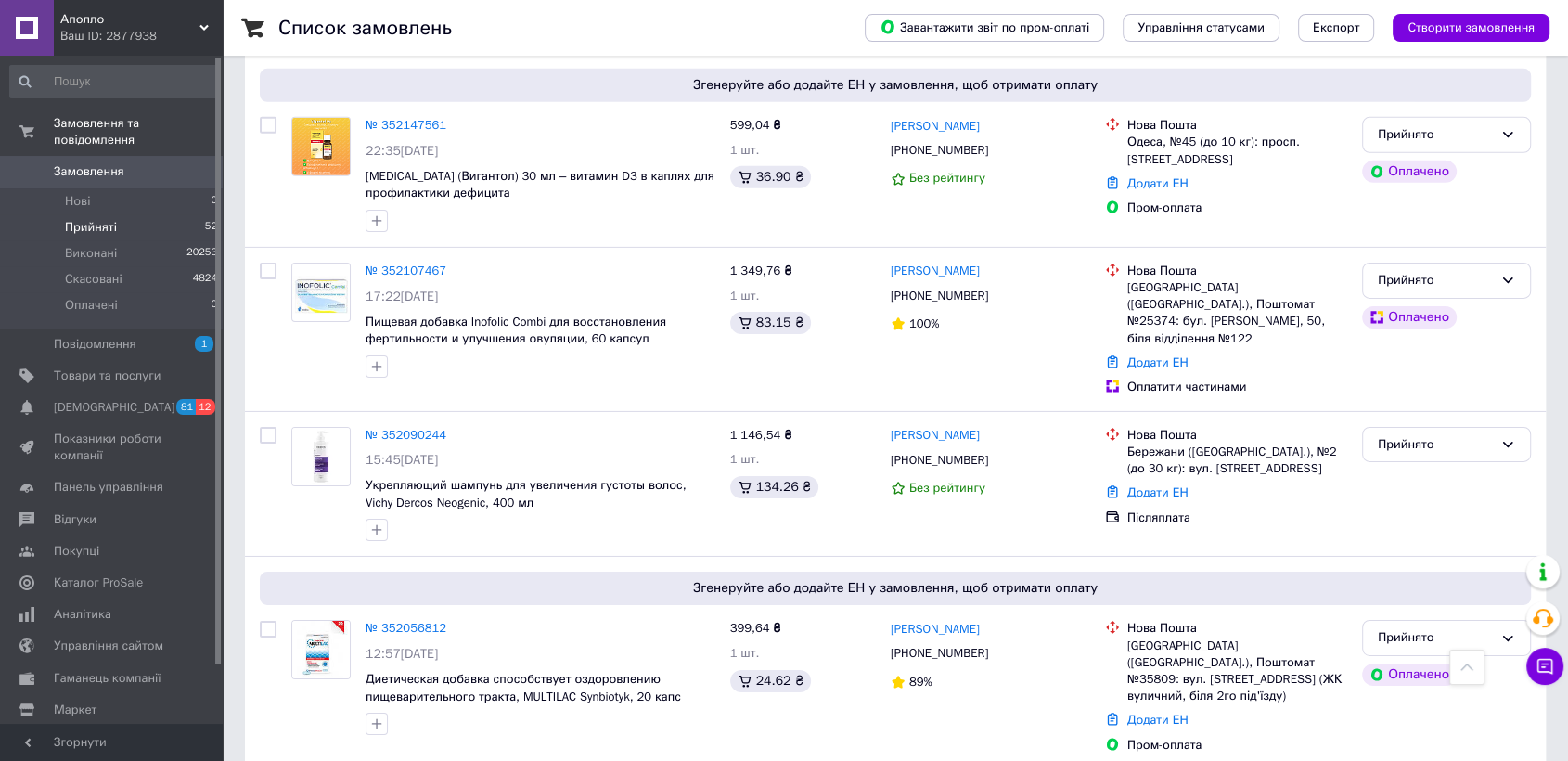click 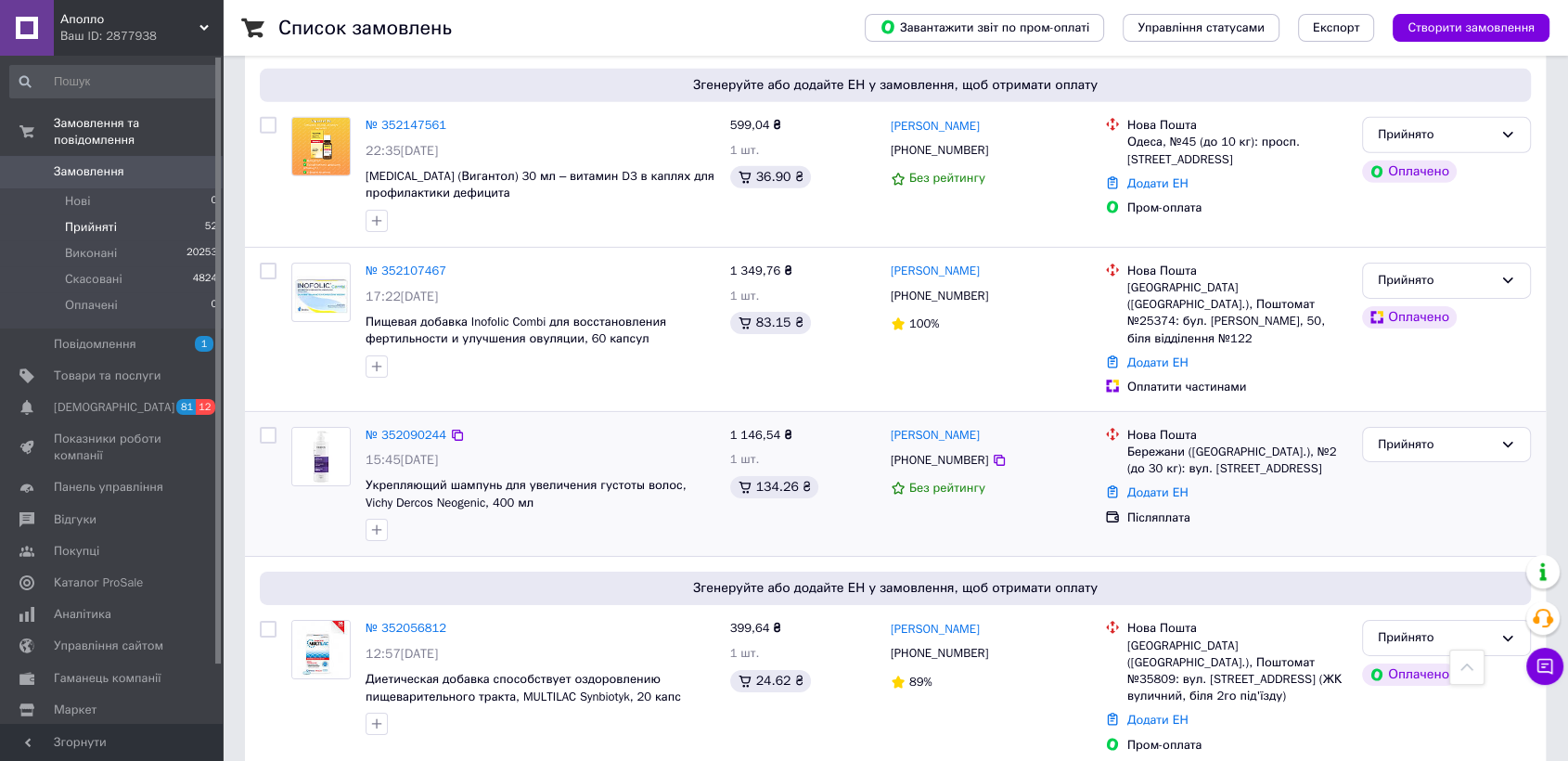 click on "Прийнято" at bounding box center (1446, 484) 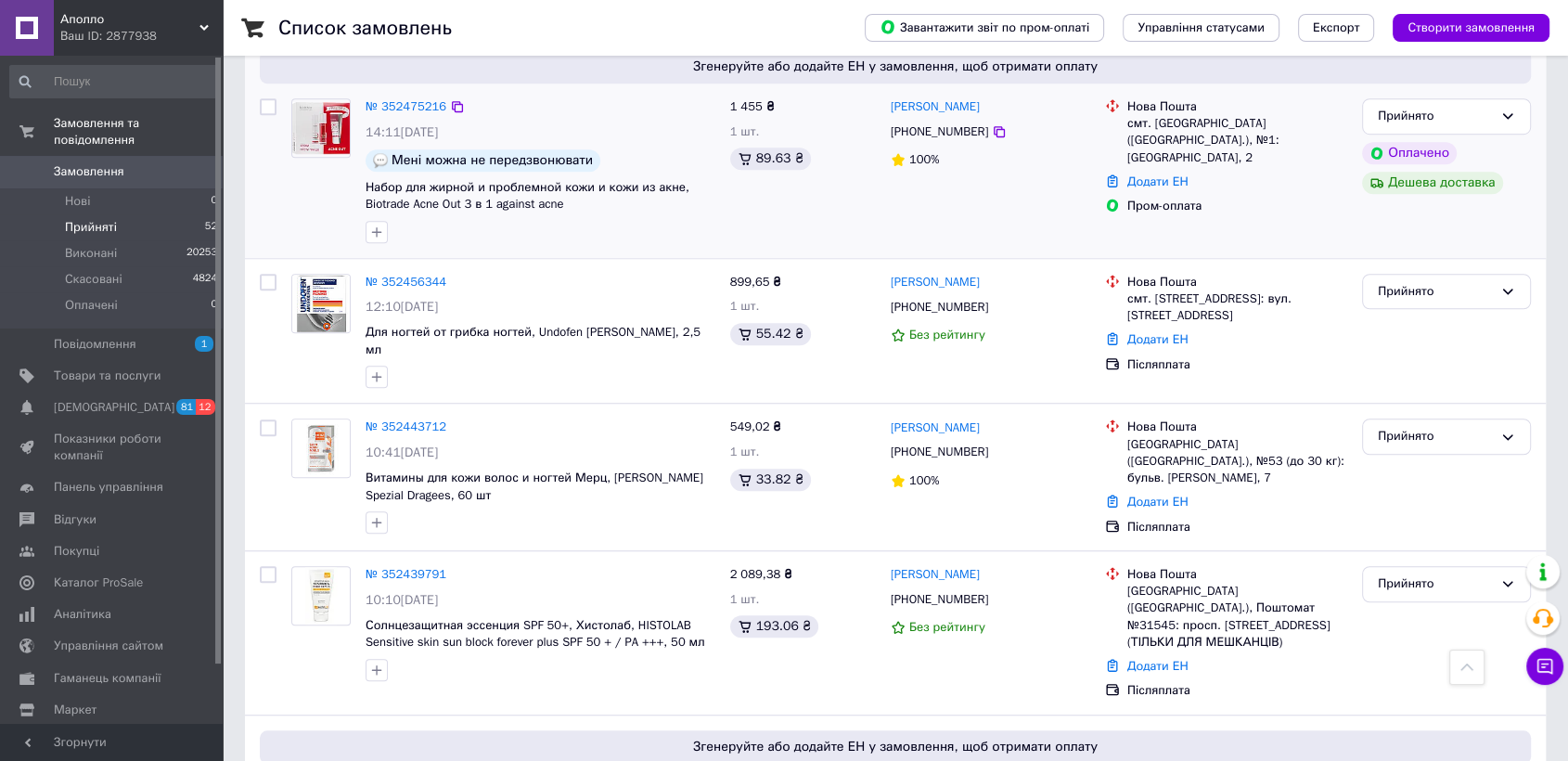 scroll, scrollTop: 1327, scrollLeft: 0, axis: vertical 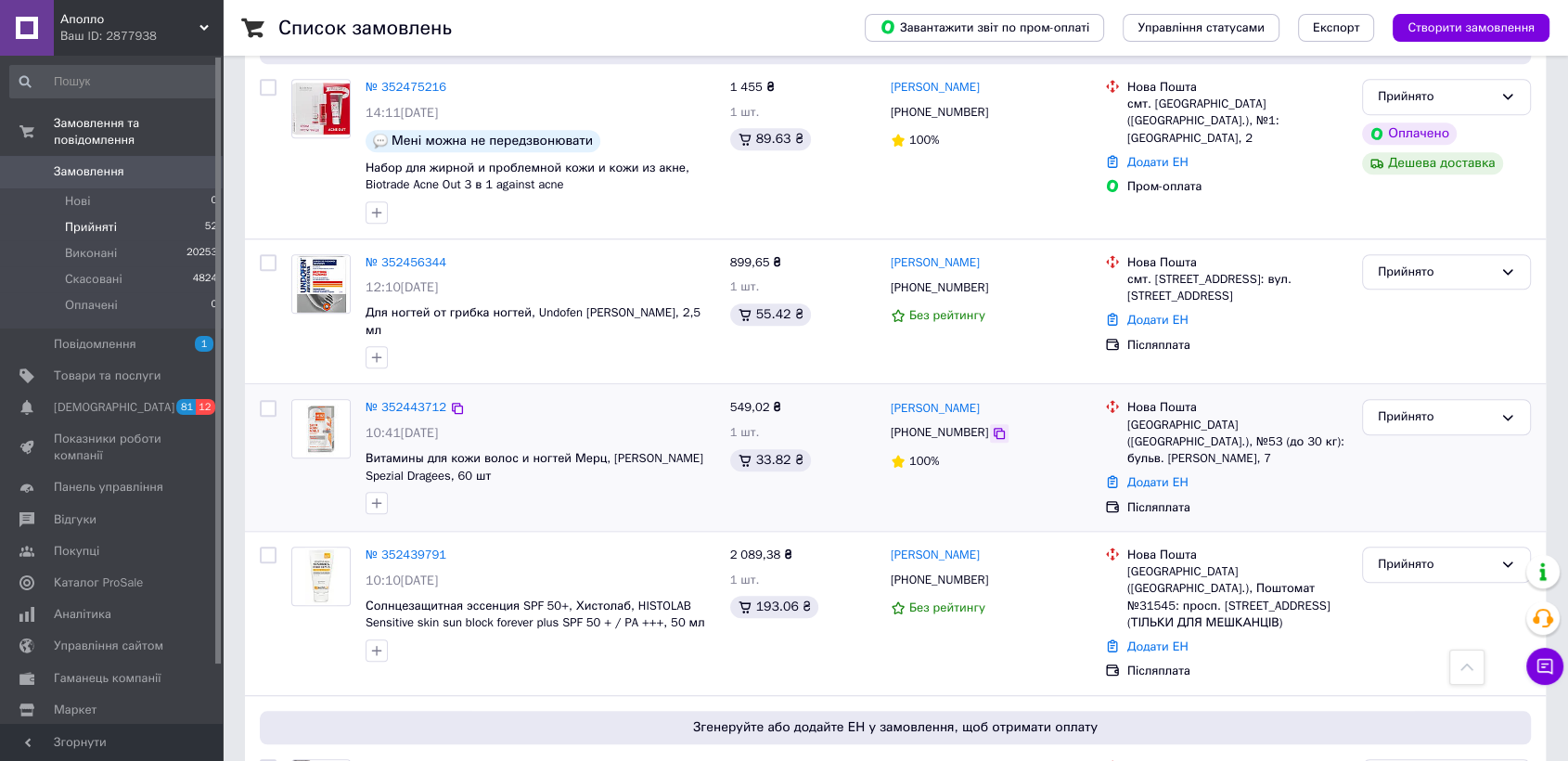 click 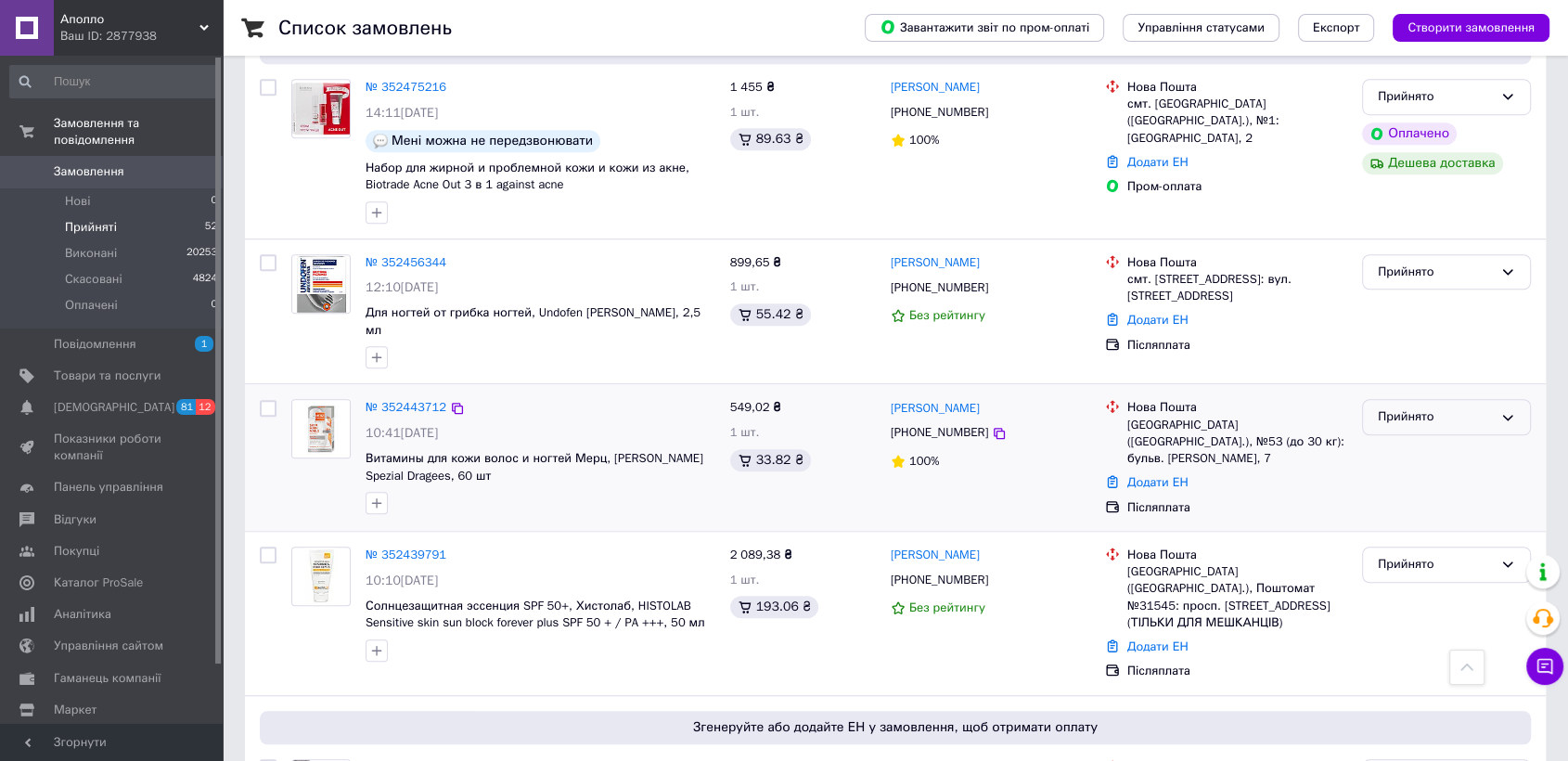 click on "Прийнято" at bounding box center (1446, 417) 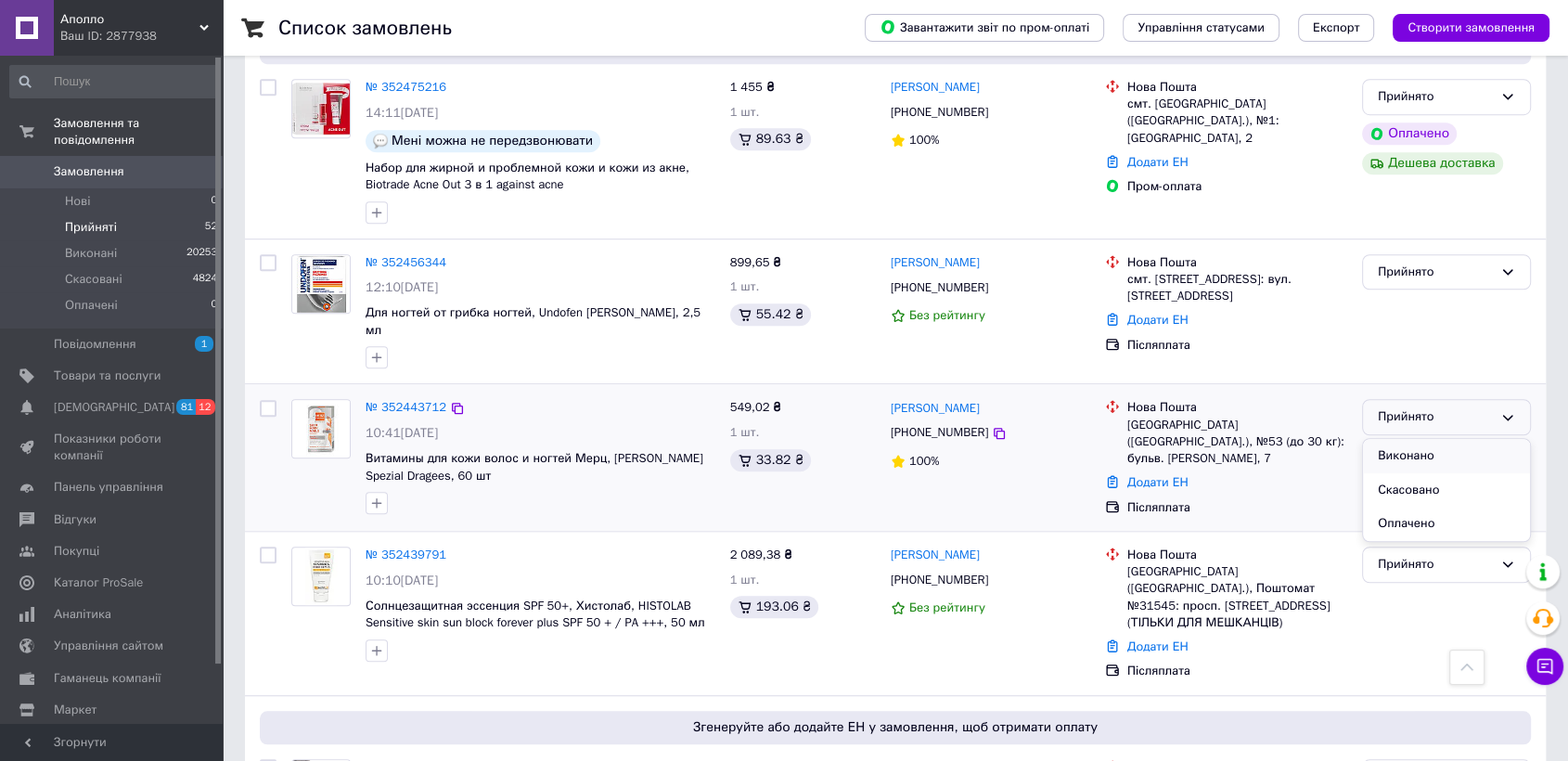 click on "Виконано" at bounding box center [1446, 456] 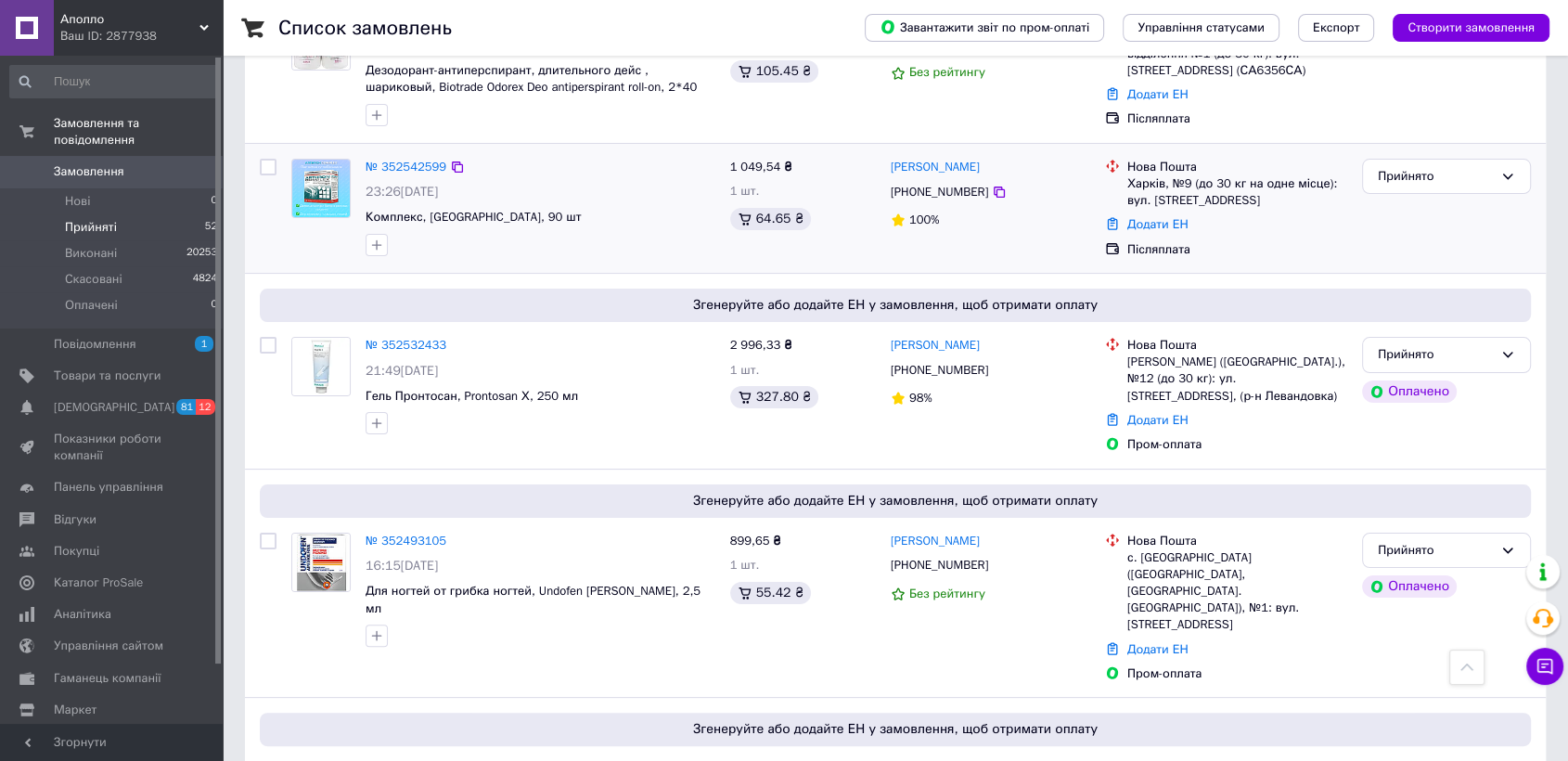 scroll, scrollTop: 515, scrollLeft: 0, axis: vertical 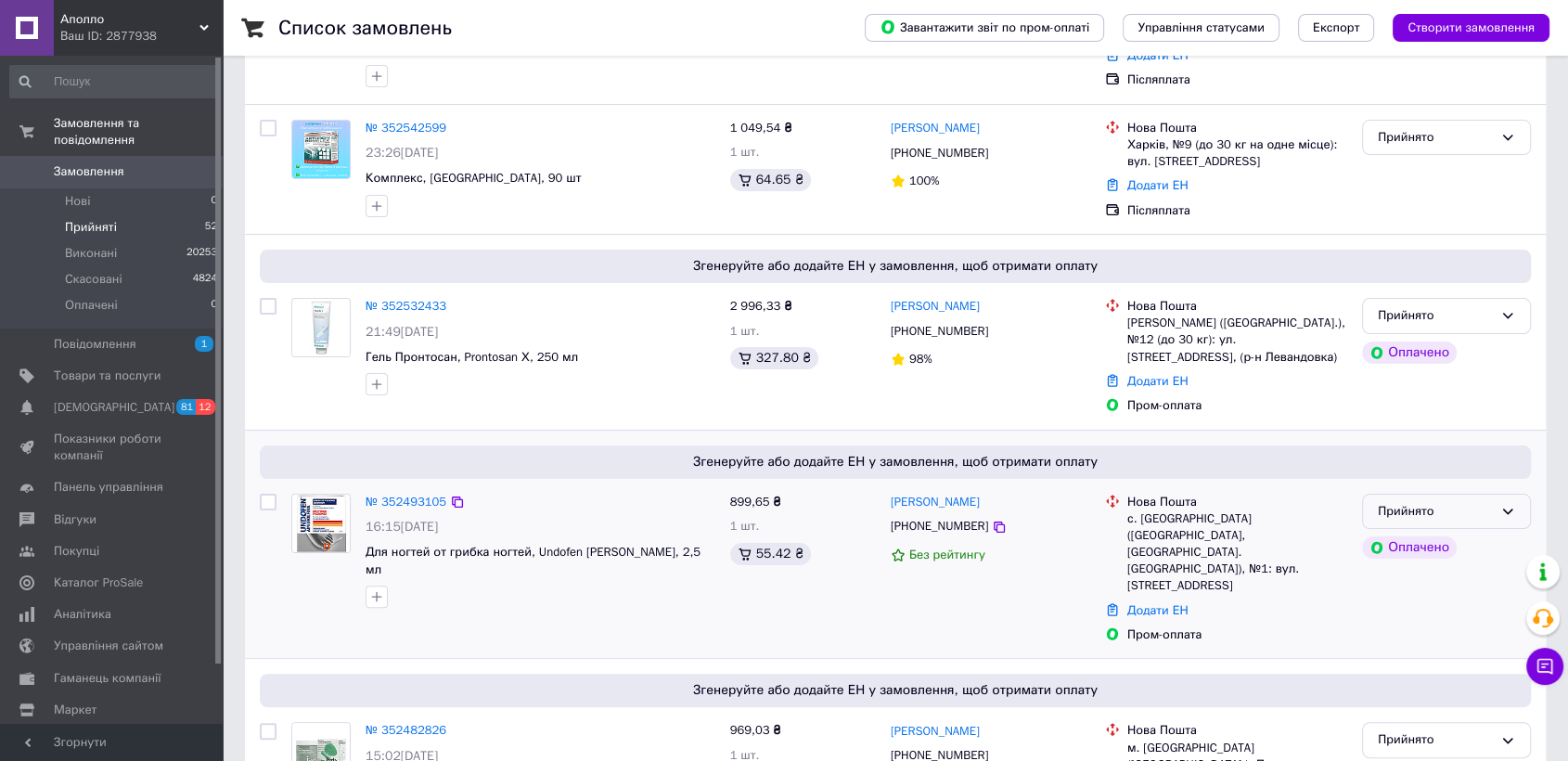 drag, startPoint x: 1482, startPoint y: 497, endPoint x: 1472, endPoint y: 500, distance: 10.440307 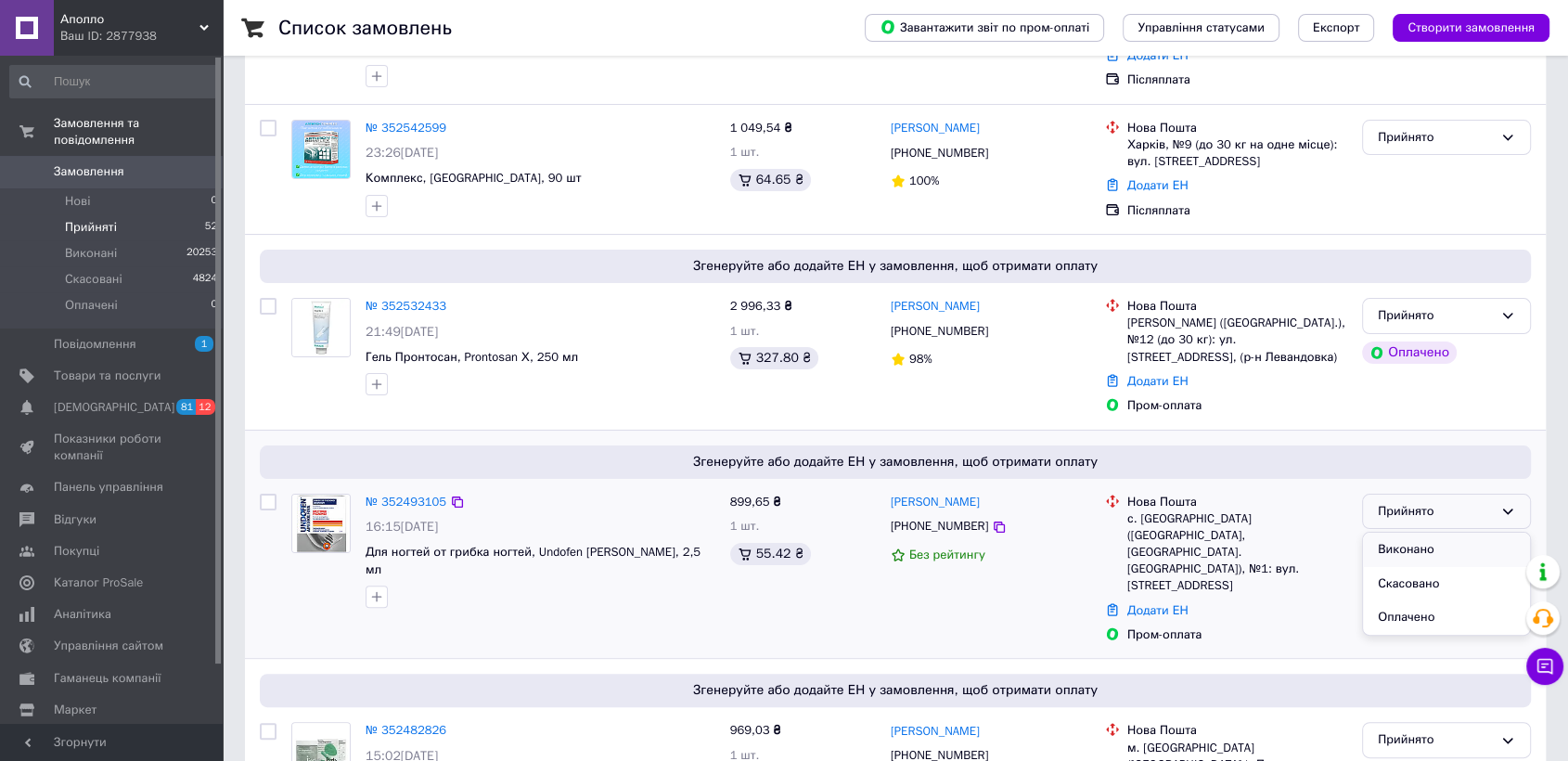 click on "Виконано" at bounding box center [1446, 549] 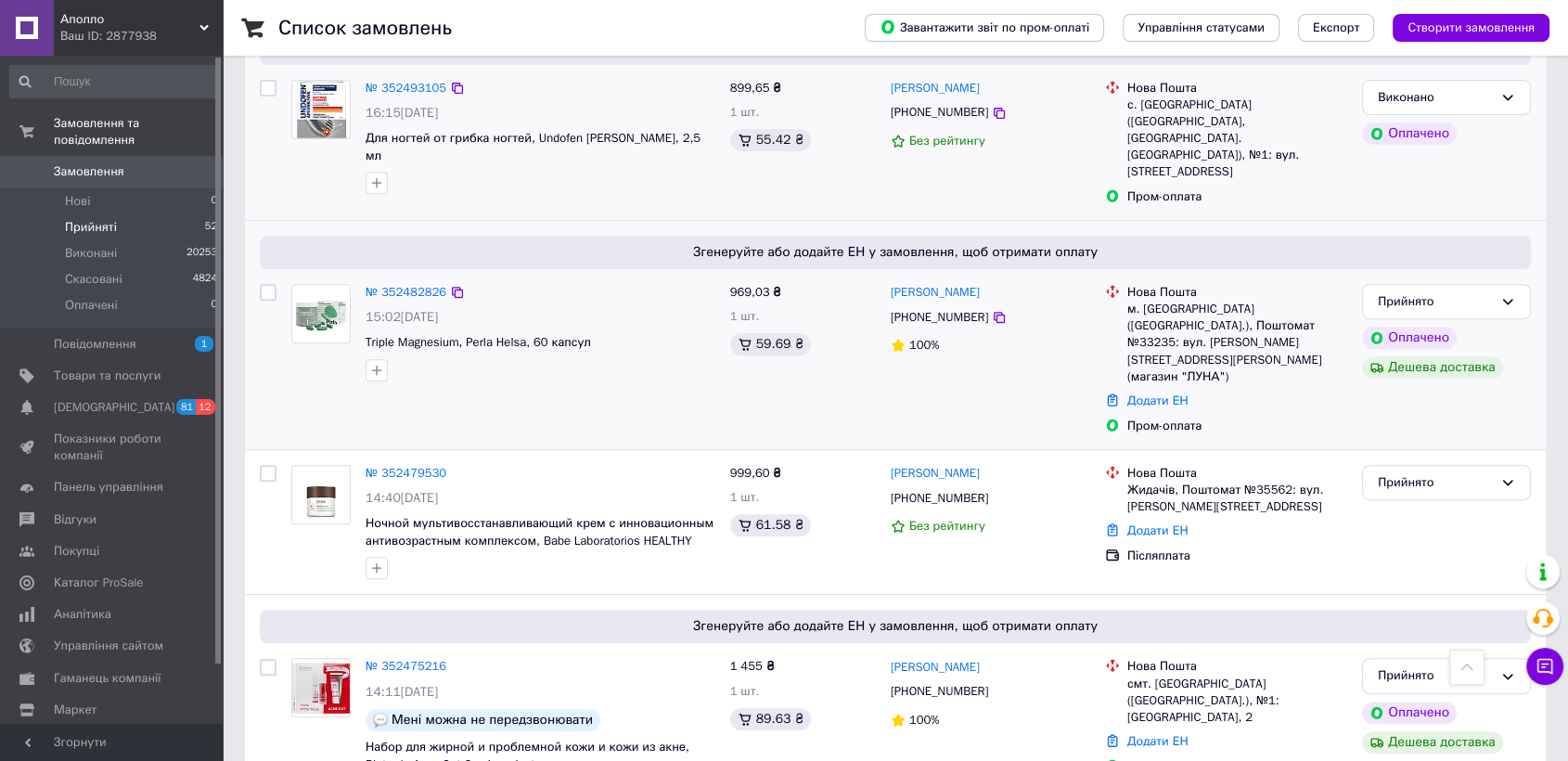 scroll, scrollTop: 721, scrollLeft: 0, axis: vertical 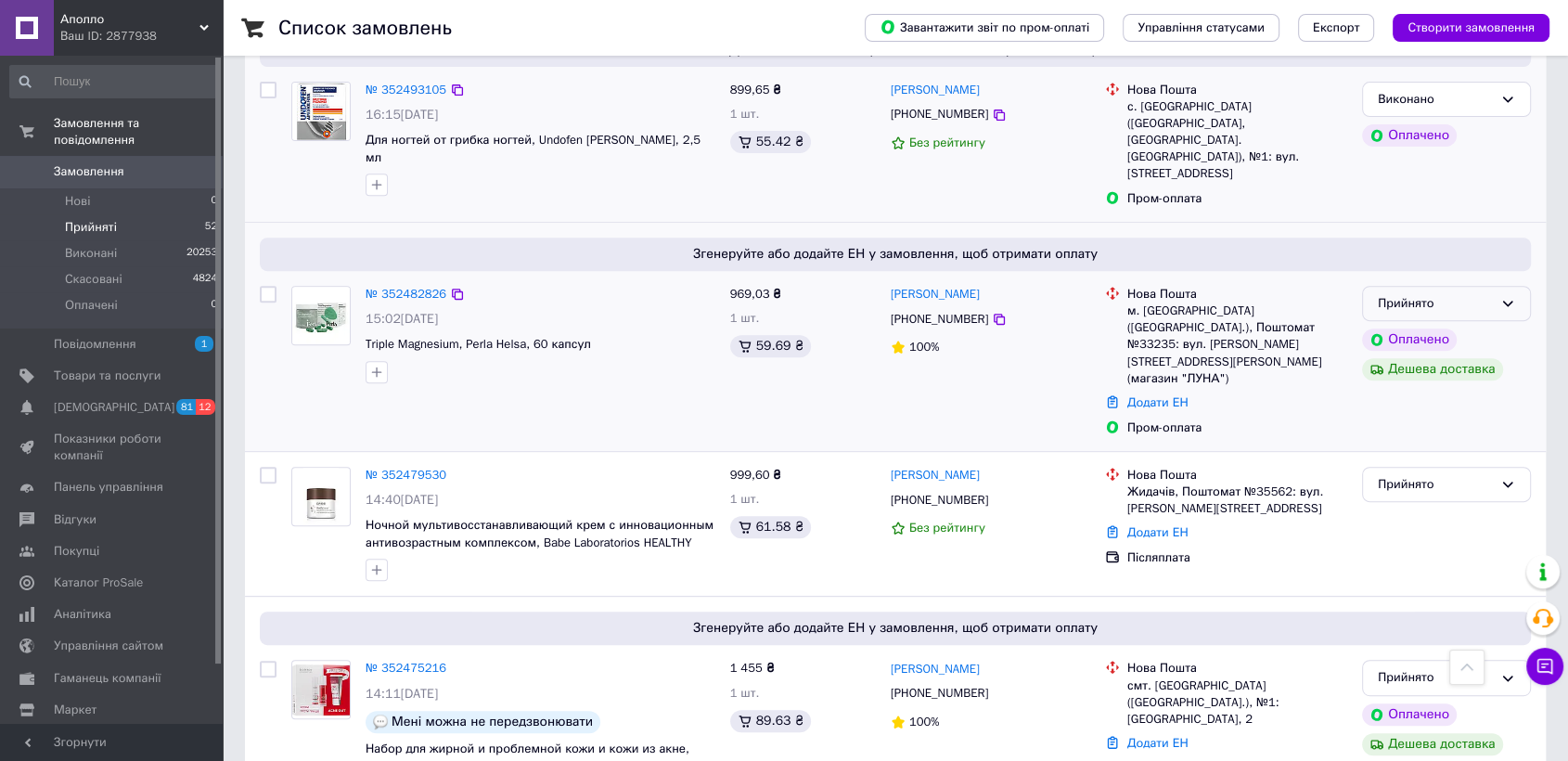 click on "Прийнято" at bounding box center [1435, 303] 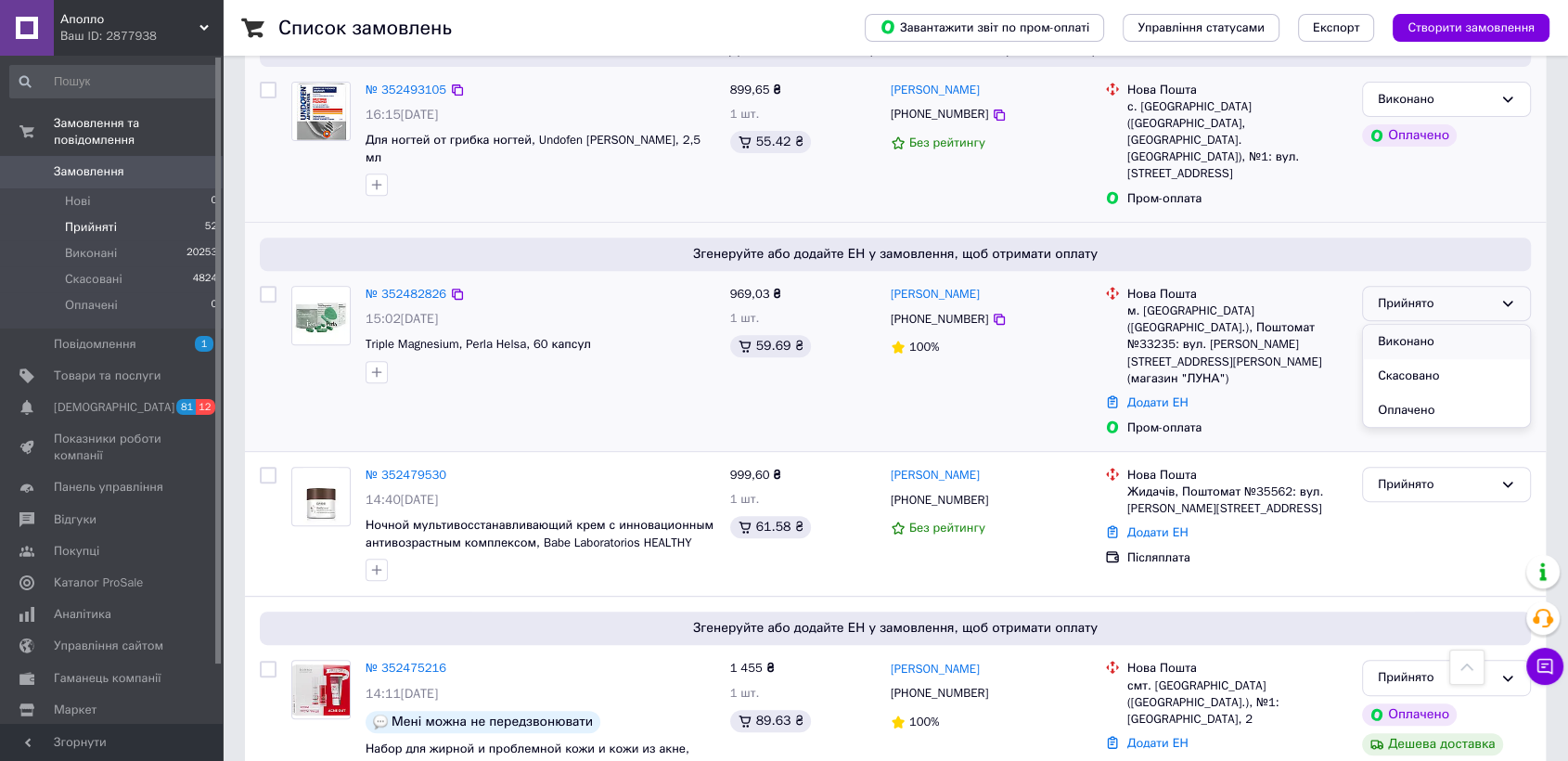click on "Виконано" at bounding box center [1446, 342] 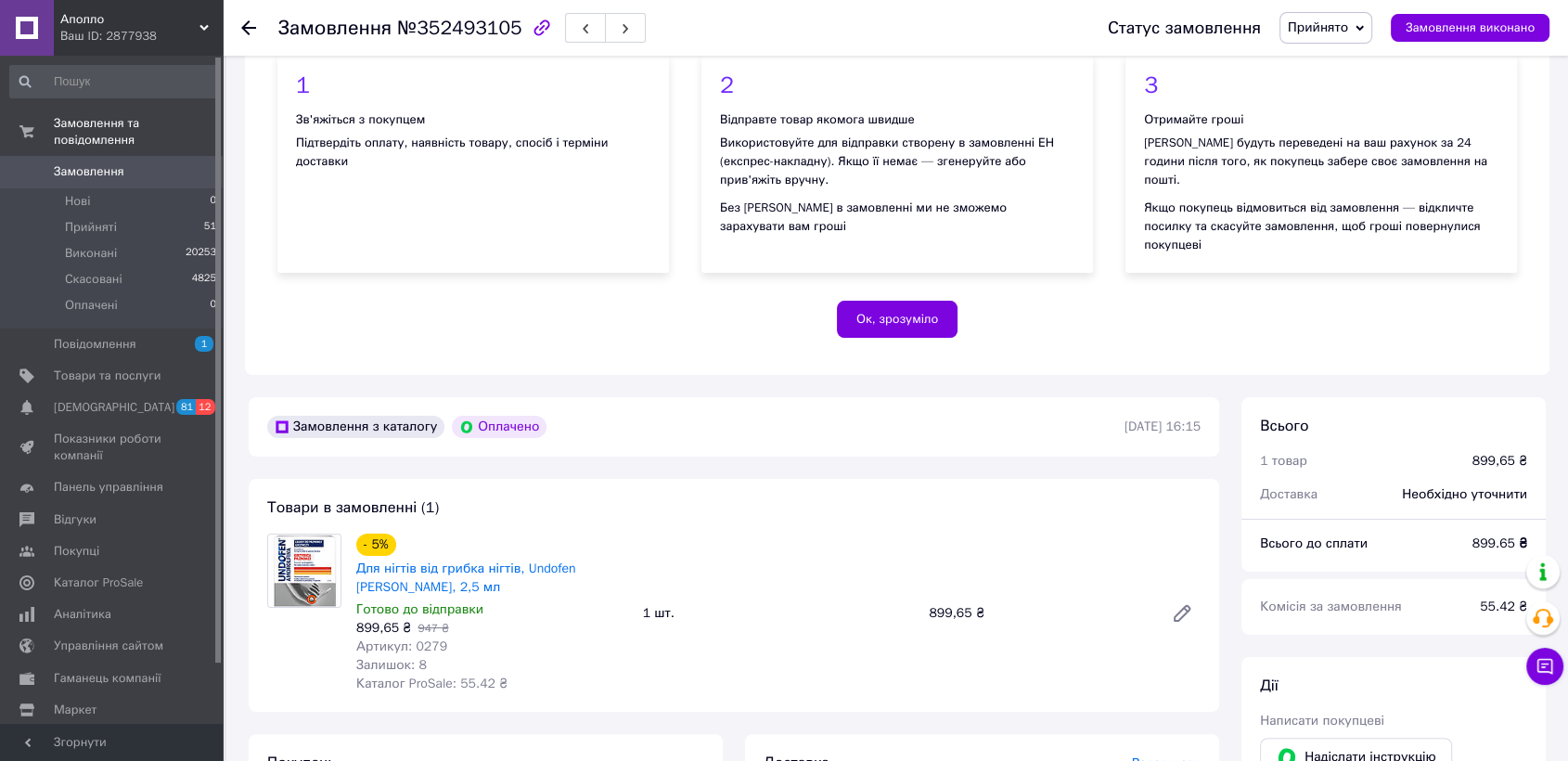 scroll, scrollTop: 515, scrollLeft: 0, axis: vertical 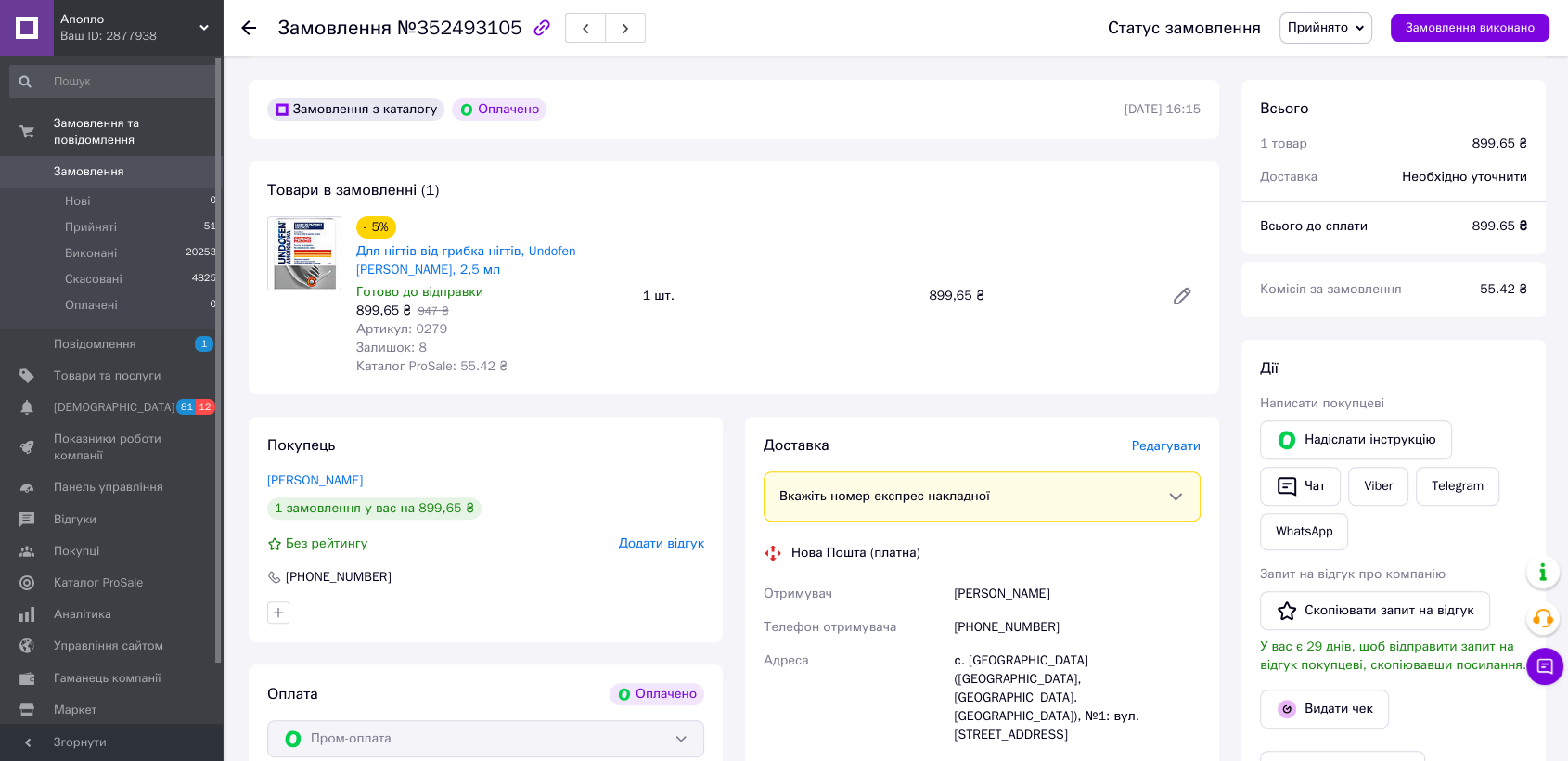 click on "- 5% Для нігтів від грибка нігтів, Undofen Amorolfina, 2,5 мл" at bounding box center [492, 248] 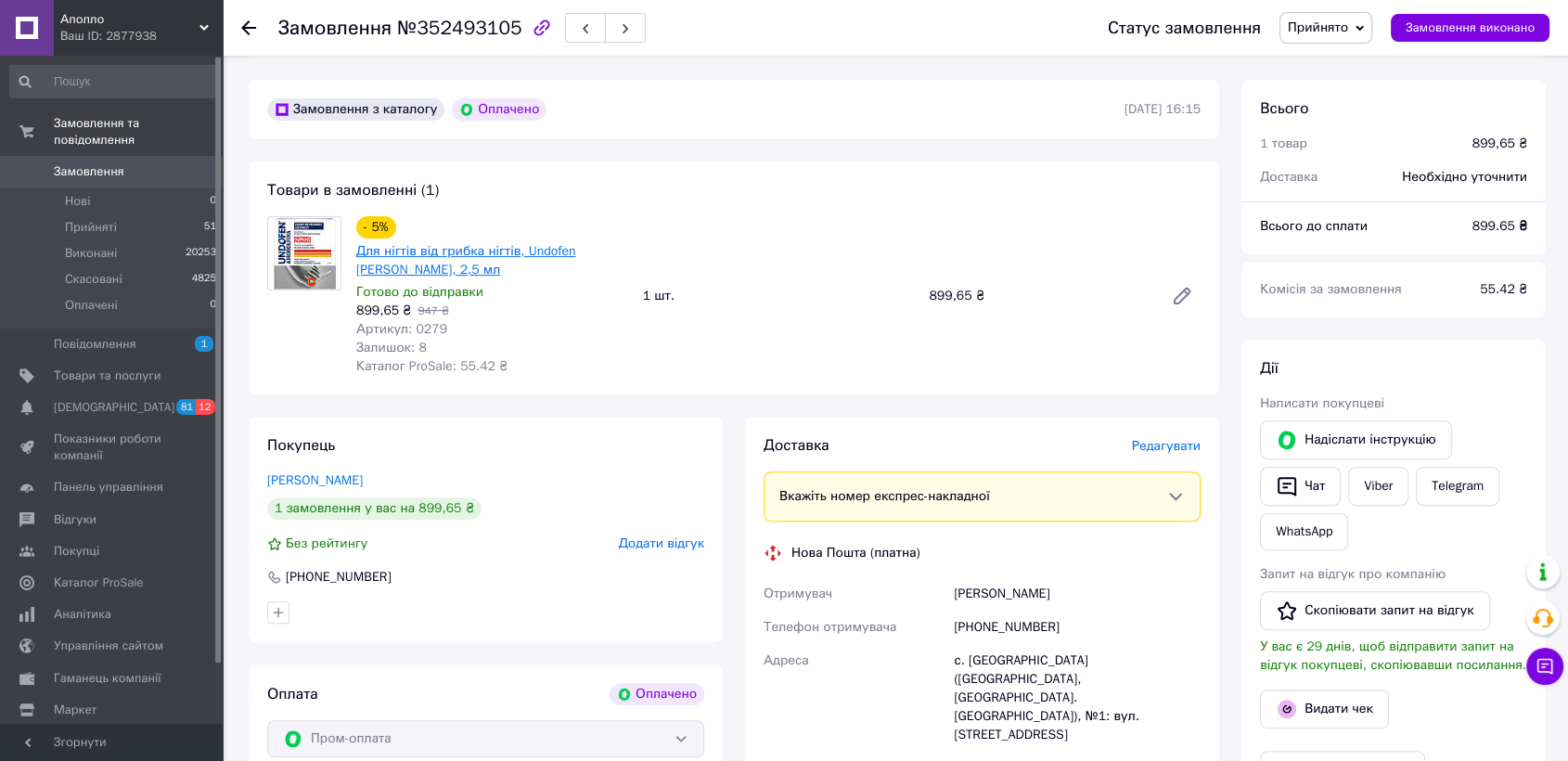 click on "Для нігтів від грибка нігтів, Undofen Amorolfina, 2,5 мл" at bounding box center (466, 260) 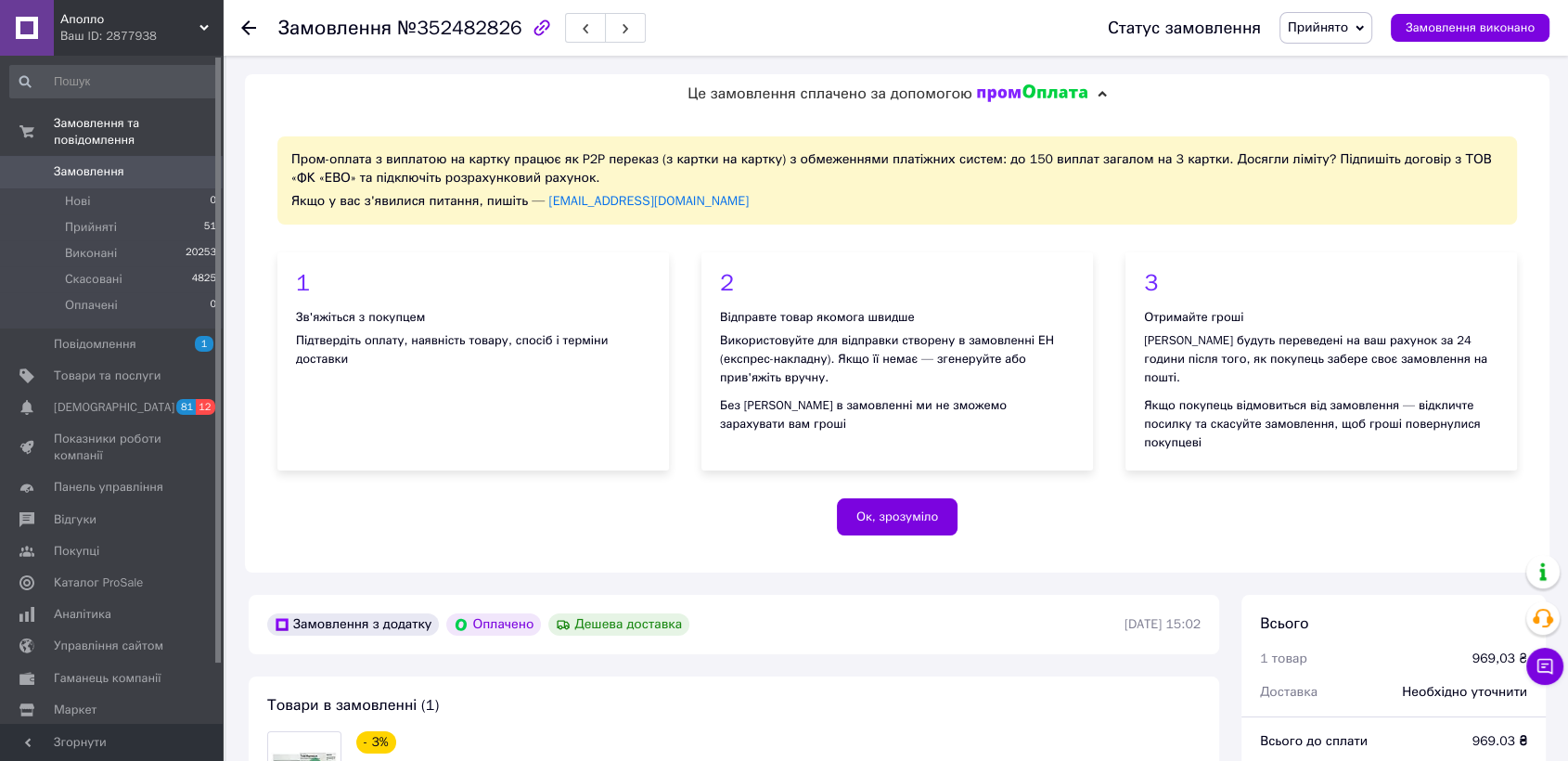 scroll, scrollTop: 515, scrollLeft: 0, axis: vertical 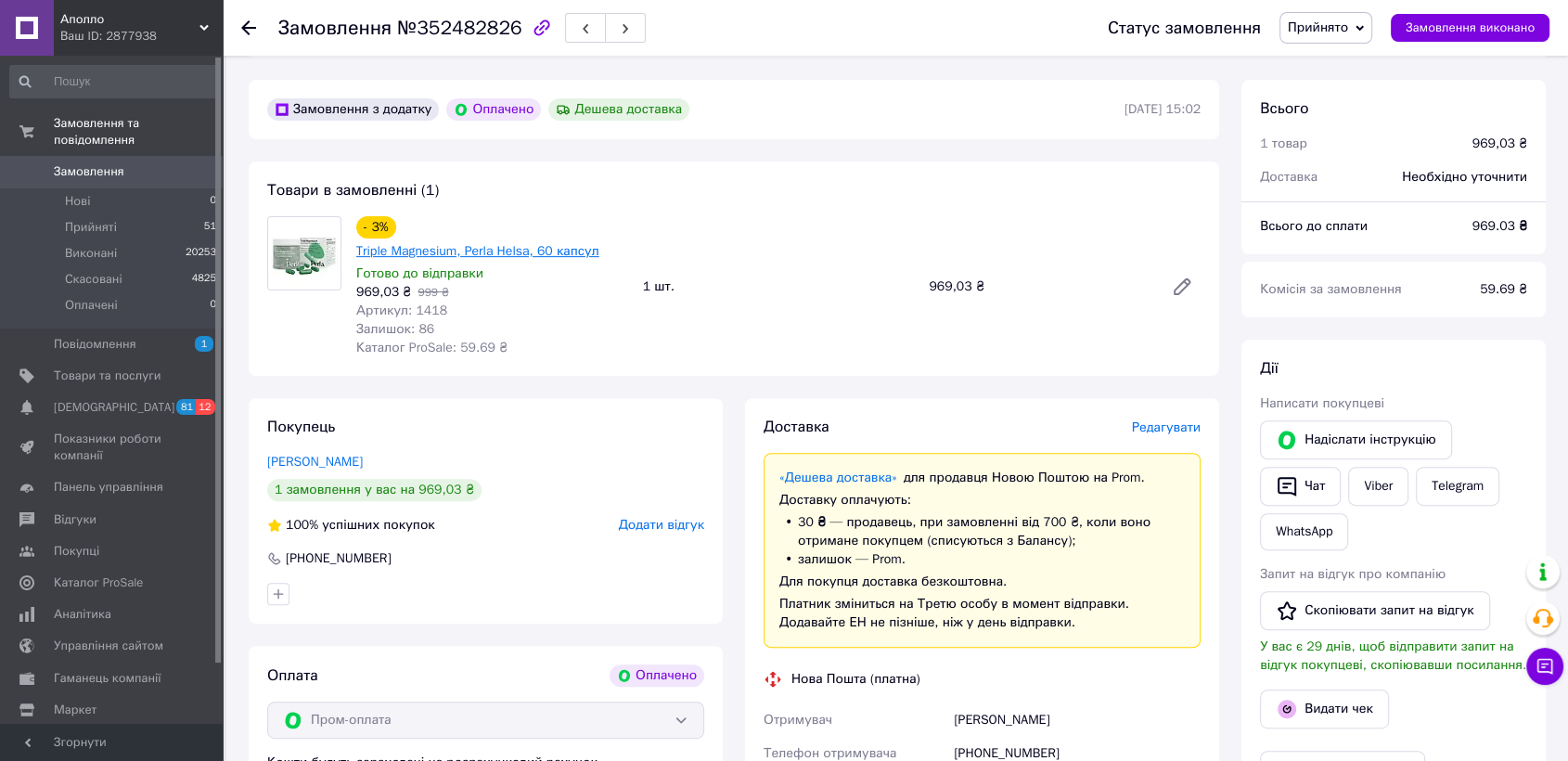 click on "Triple Magnesium, Perla Helsa, 60 капсул" at bounding box center [478, 251] 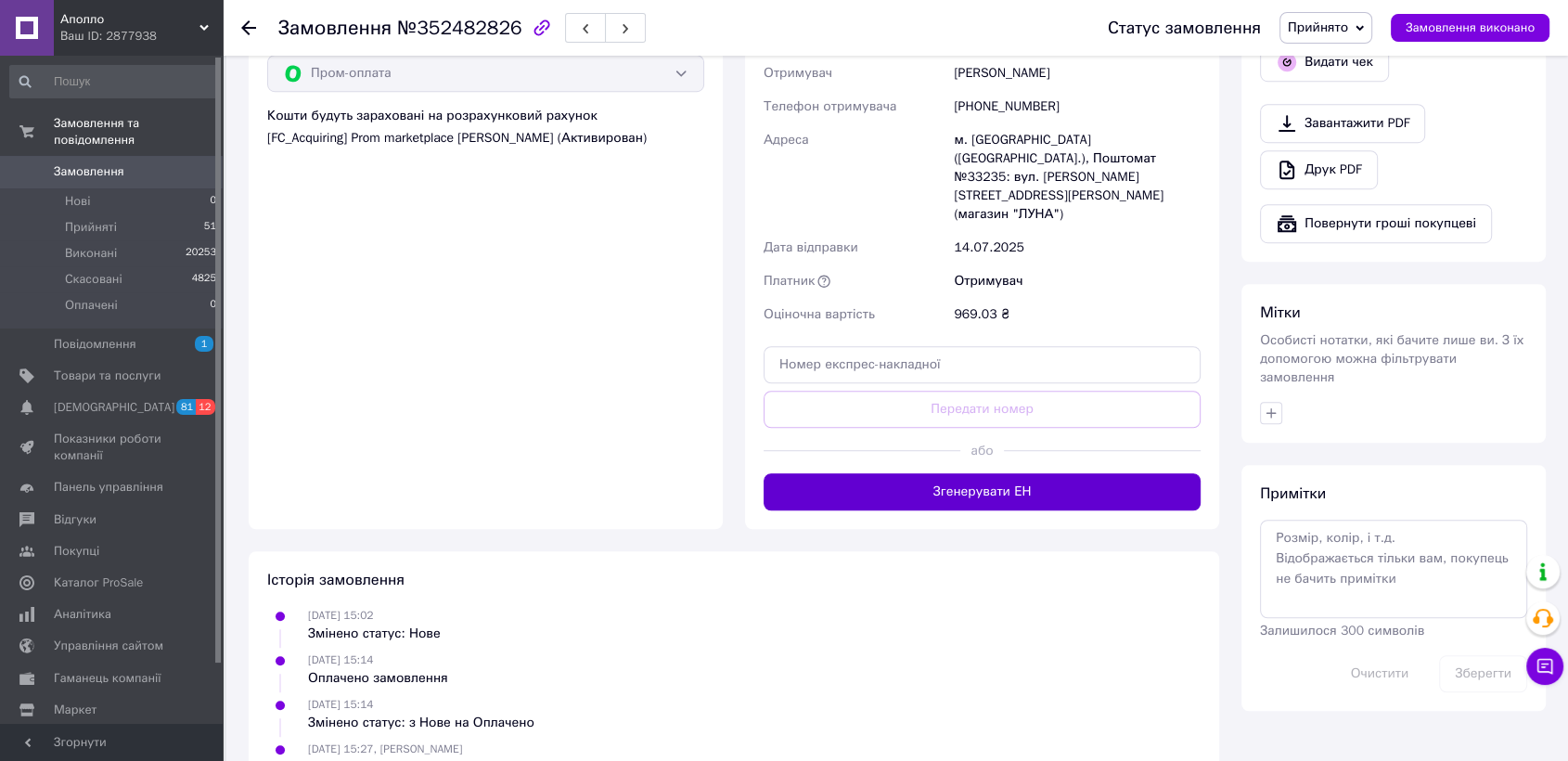 click on "Згенерувати ЕН" at bounding box center [982, 492] 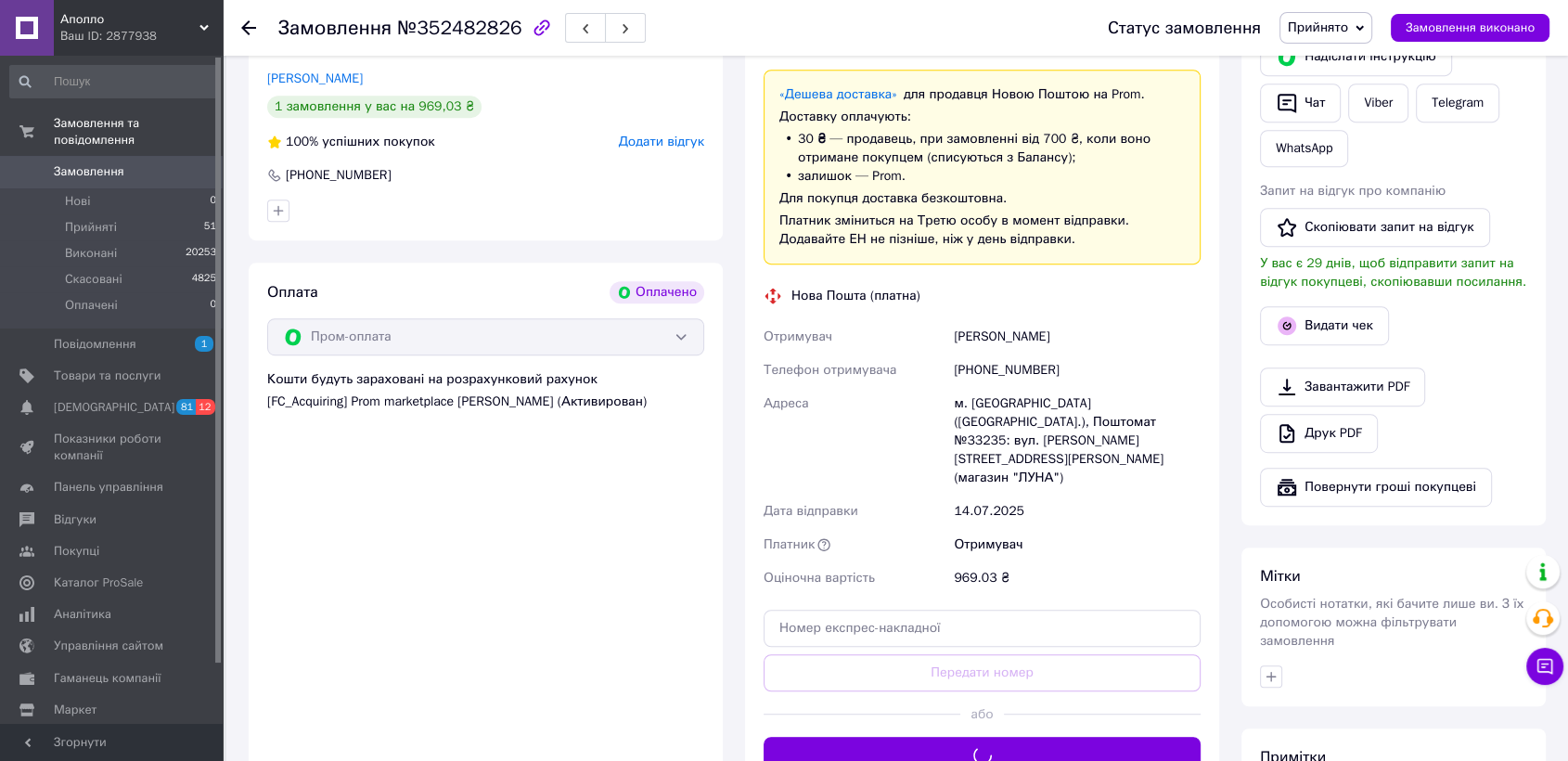 scroll, scrollTop: 956, scrollLeft: 0, axis: vertical 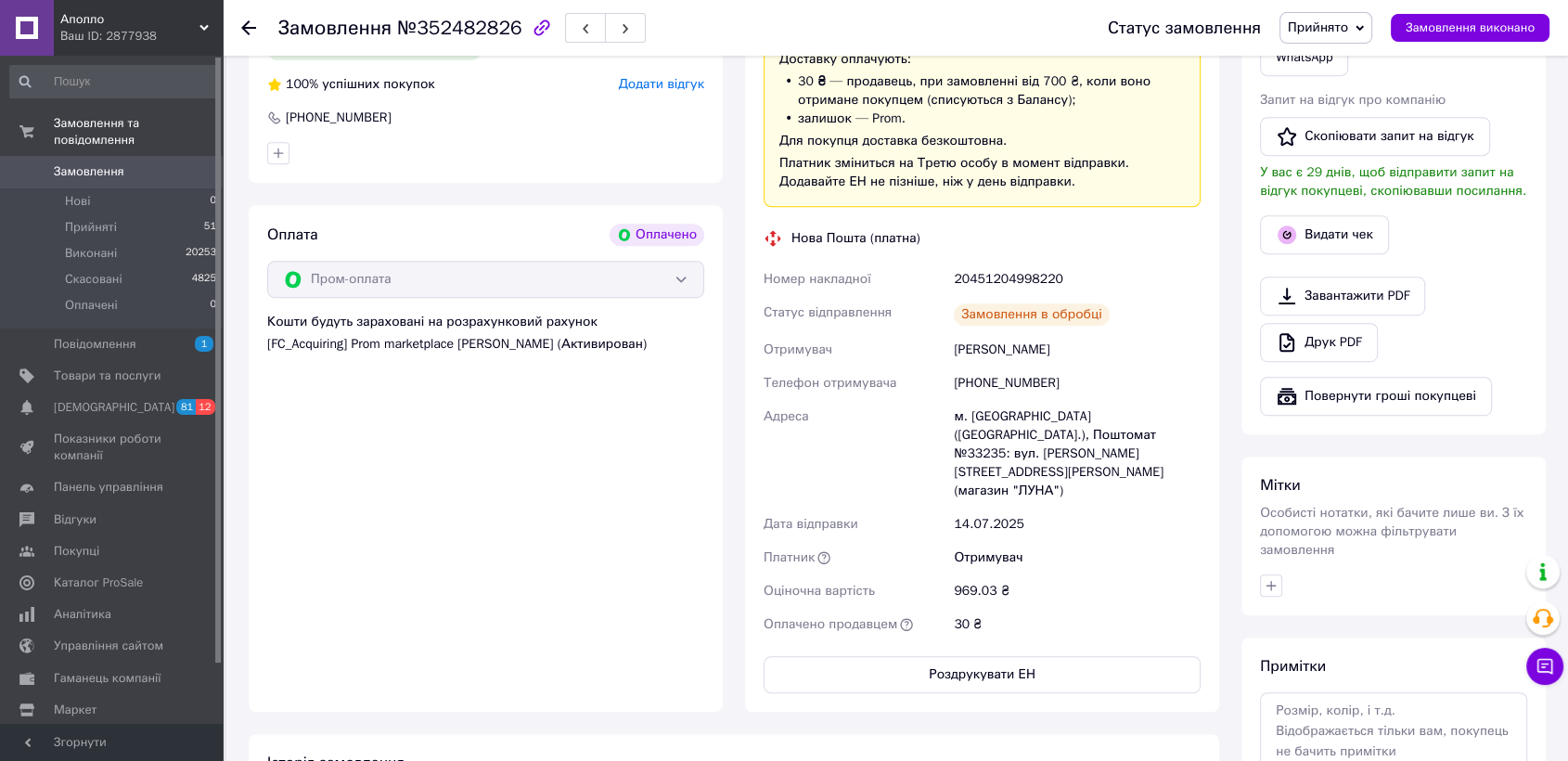click on "20451204998220" at bounding box center [1077, 279] 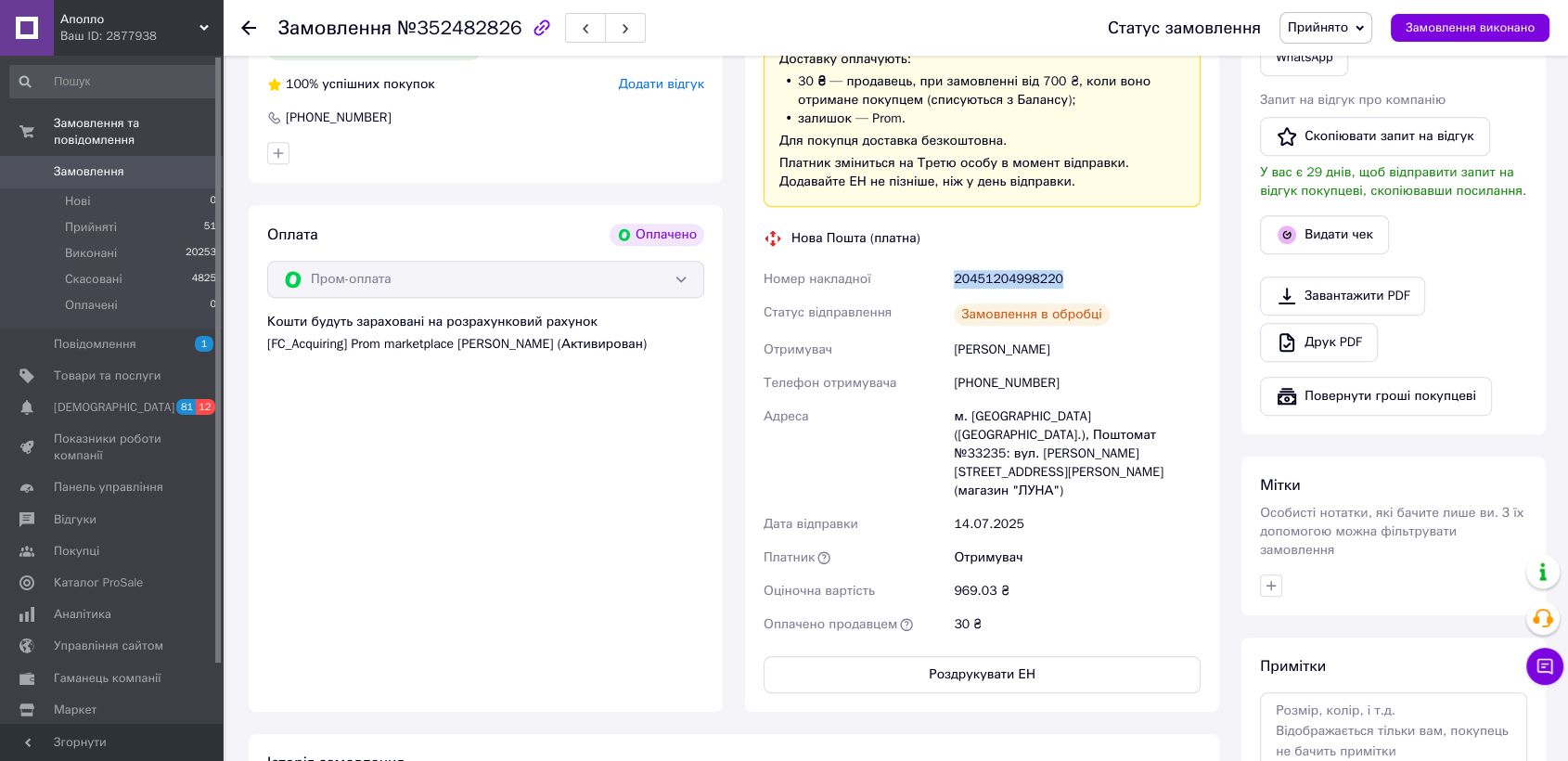 click on "20451204998220" at bounding box center [1077, 279] 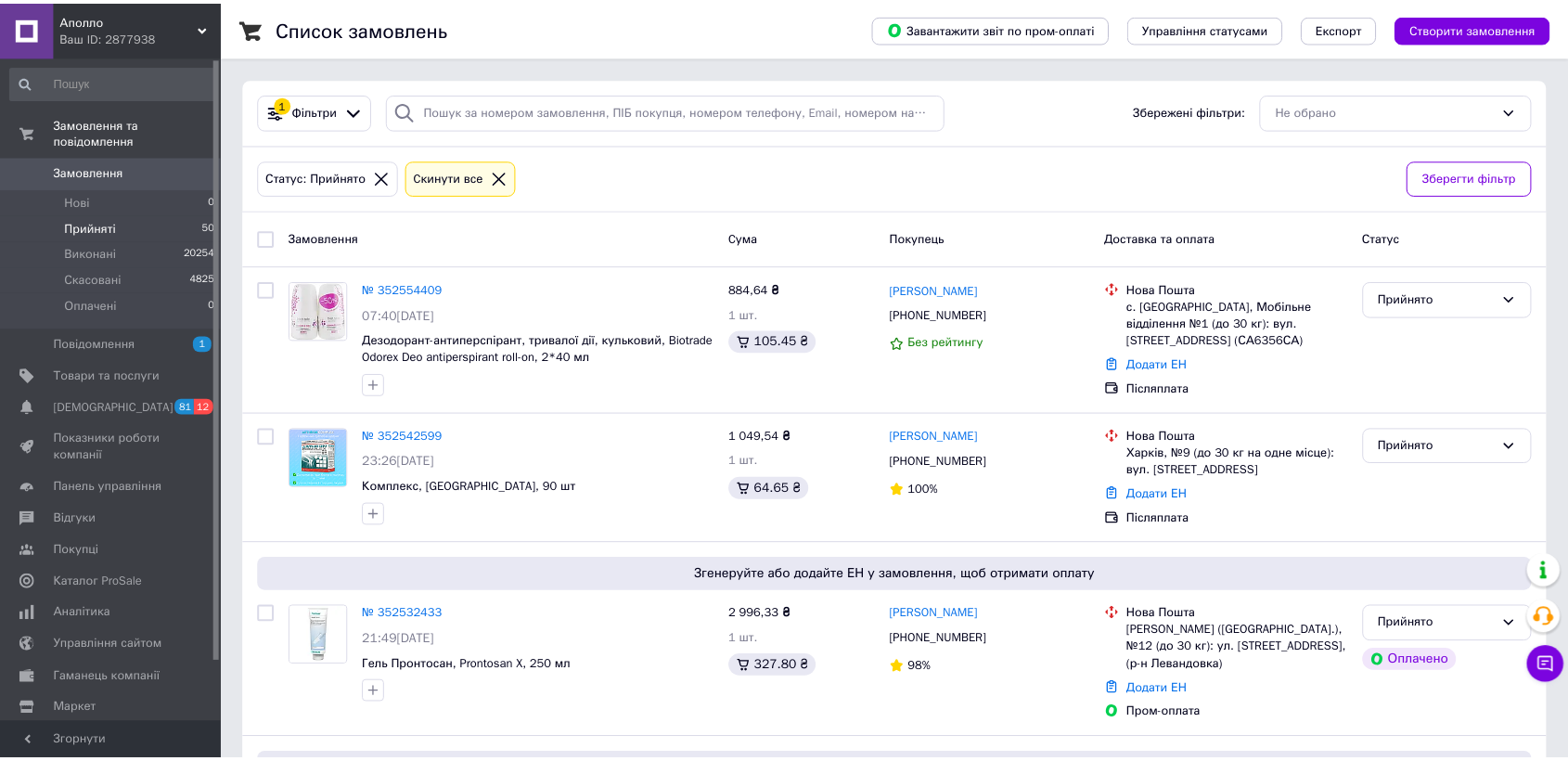 scroll, scrollTop: 0, scrollLeft: 0, axis: both 